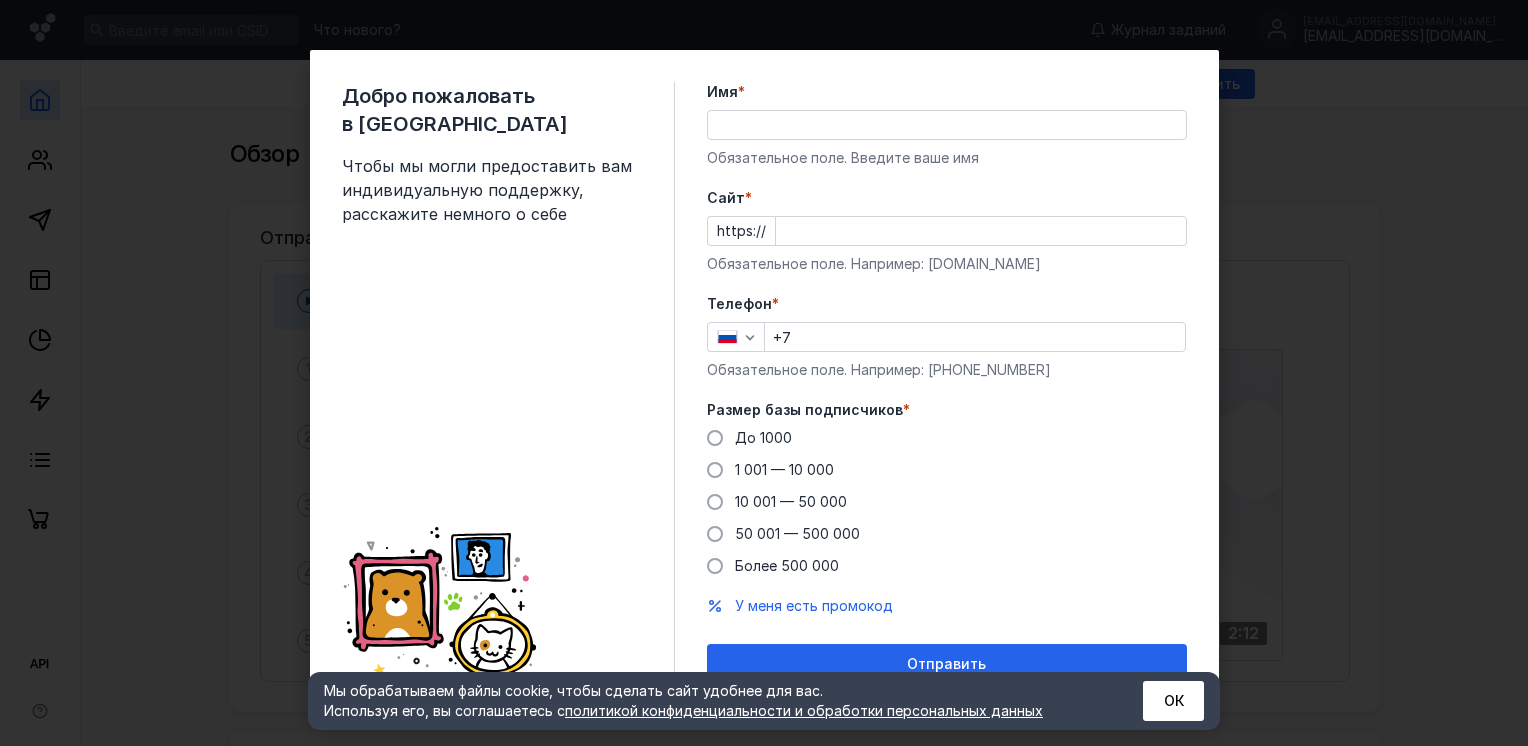 scroll, scrollTop: 0, scrollLeft: 0, axis: both 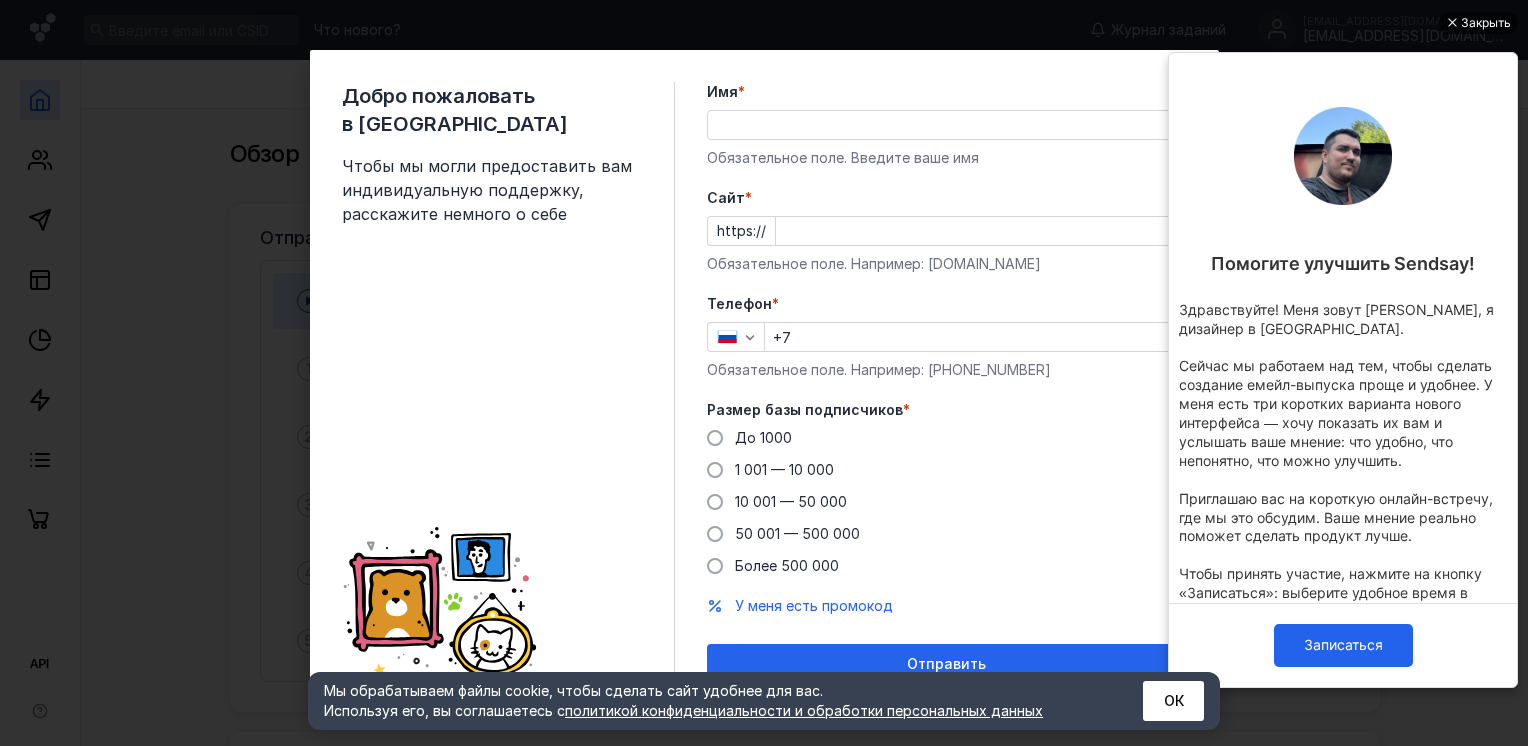 click on "Закрыть" at bounding box center (1486, 23) 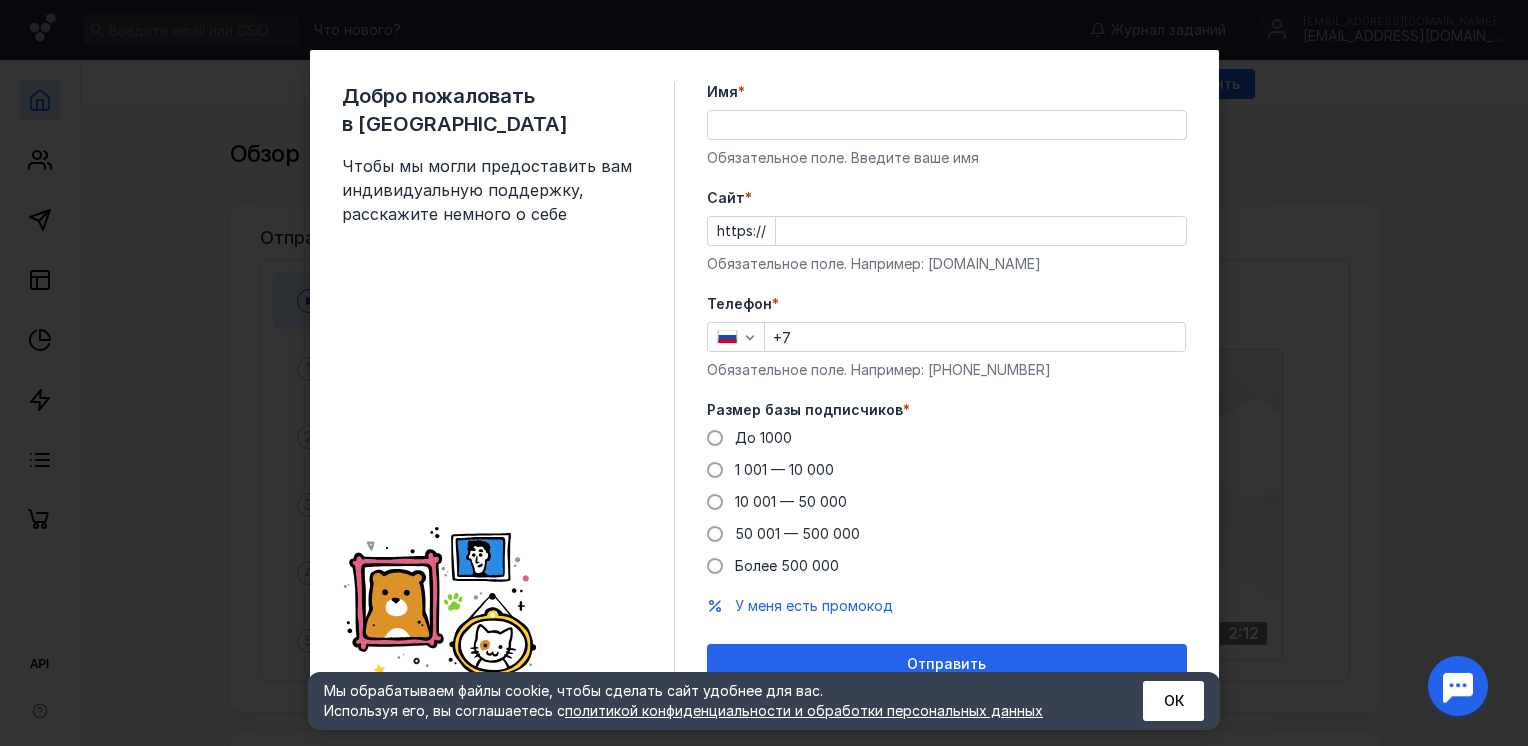 scroll, scrollTop: 0, scrollLeft: 0, axis: both 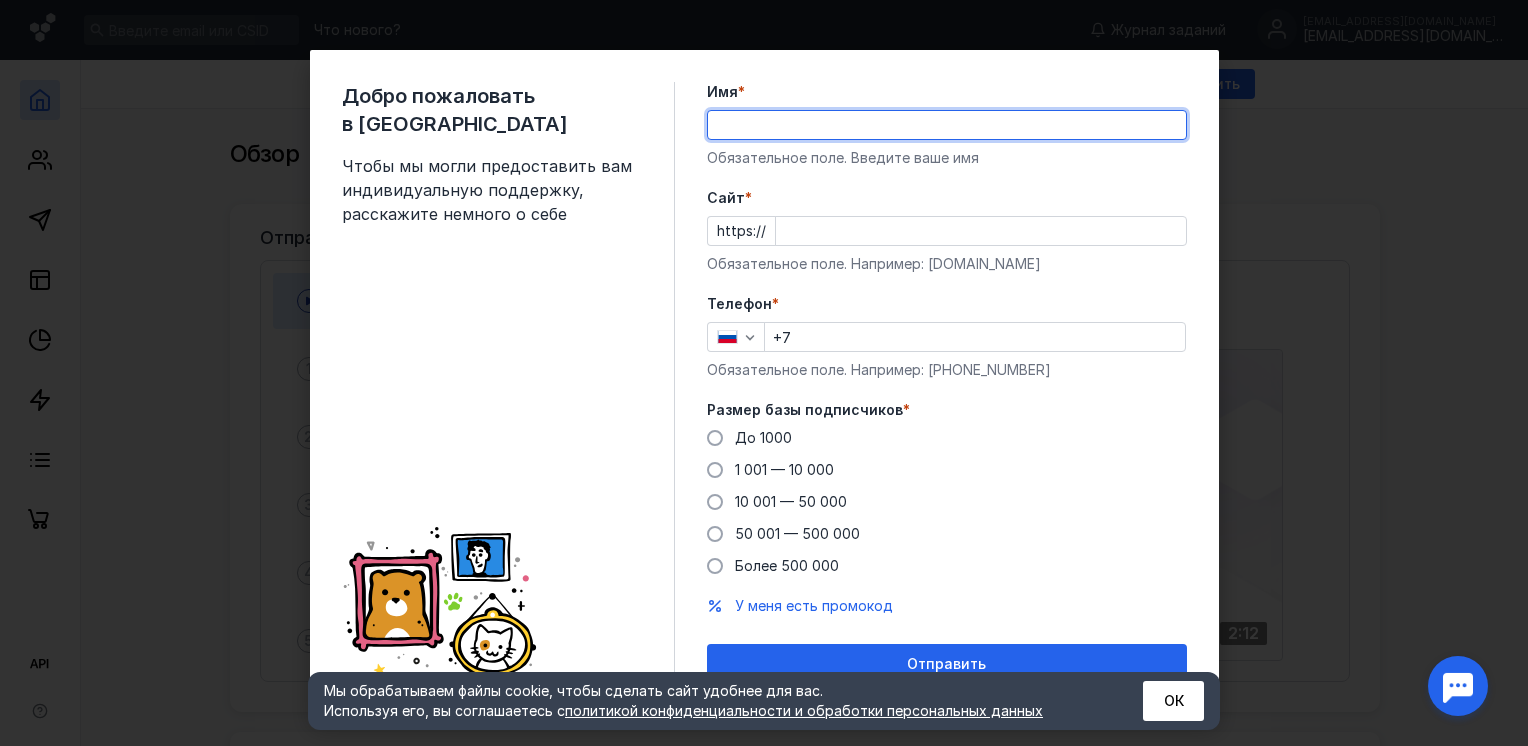 type on "Роман" 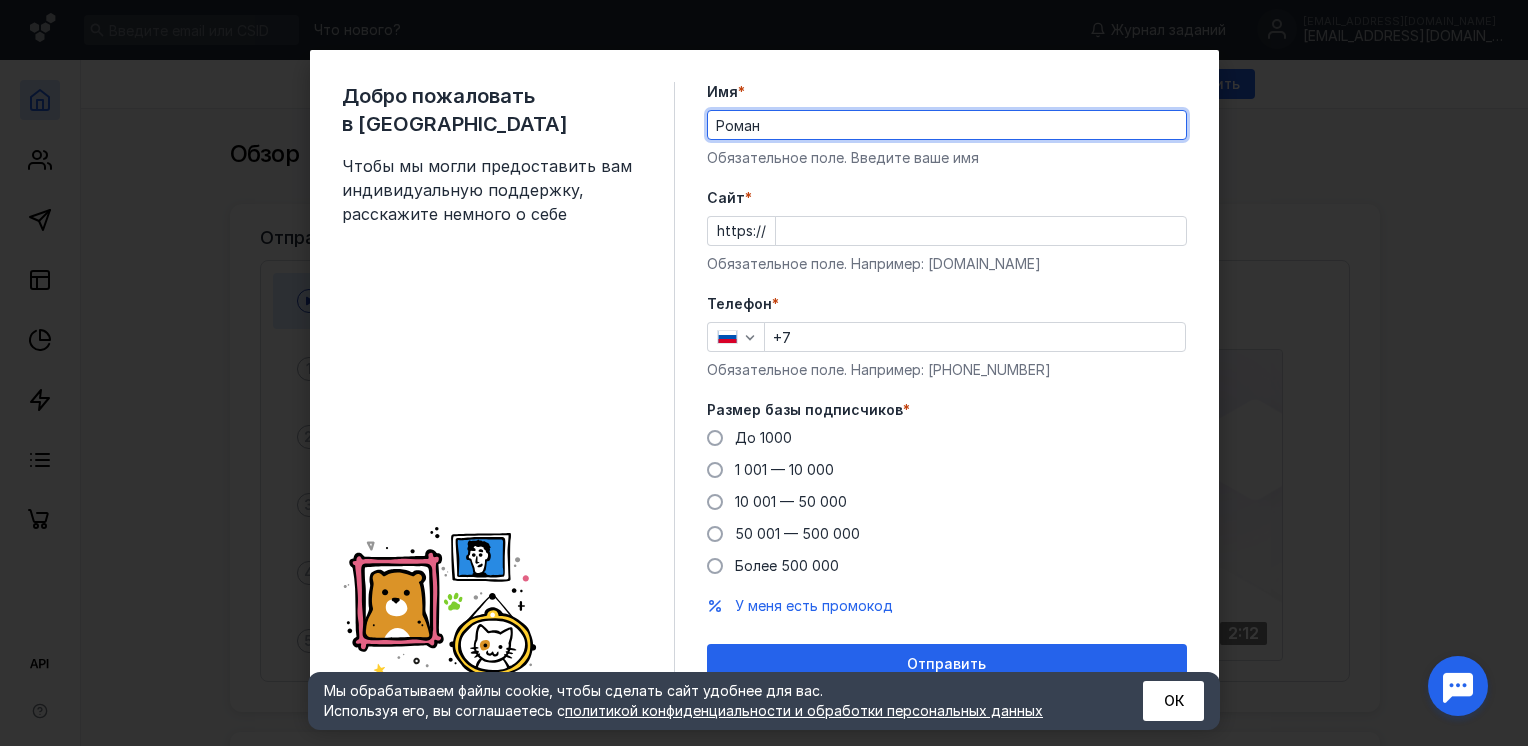 drag, startPoint x: 753, startPoint y: 203, endPoint x: 782, endPoint y: 217, distance: 32.202484 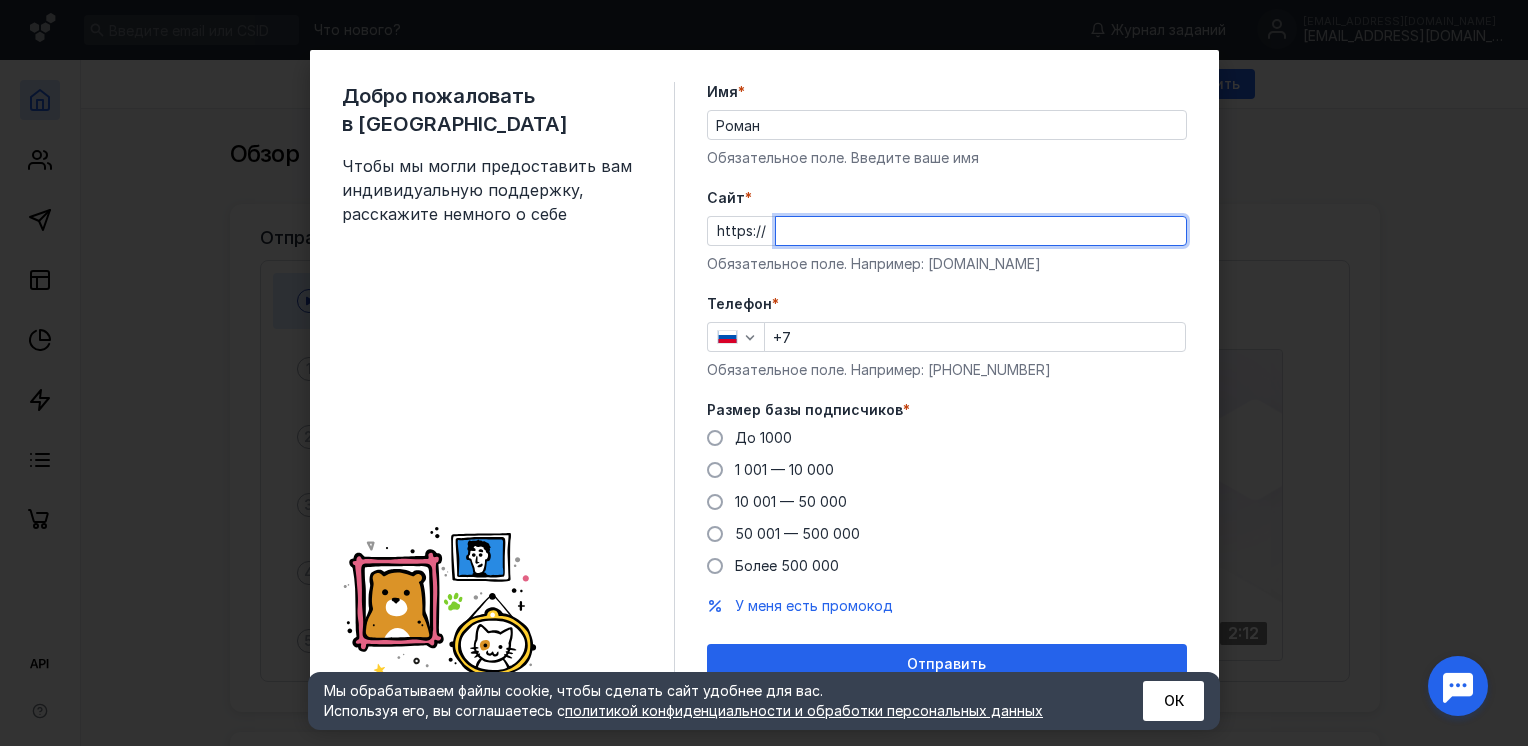 click on "Cайт  *" at bounding box center (981, 231) 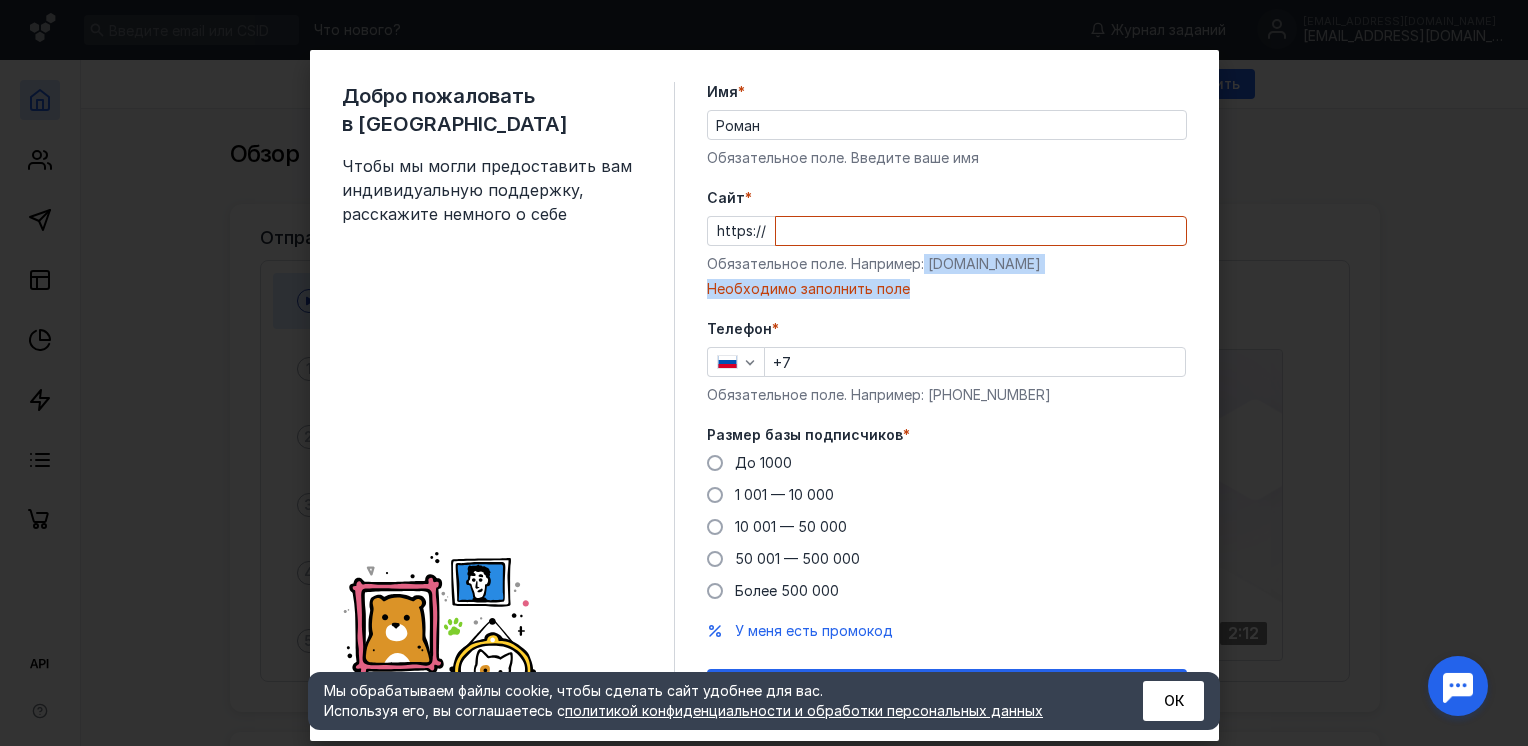 drag, startPoint x: 916, startPoint y: 272, endPoint x: 1043, endPoint y: 281, distance: 127.3185 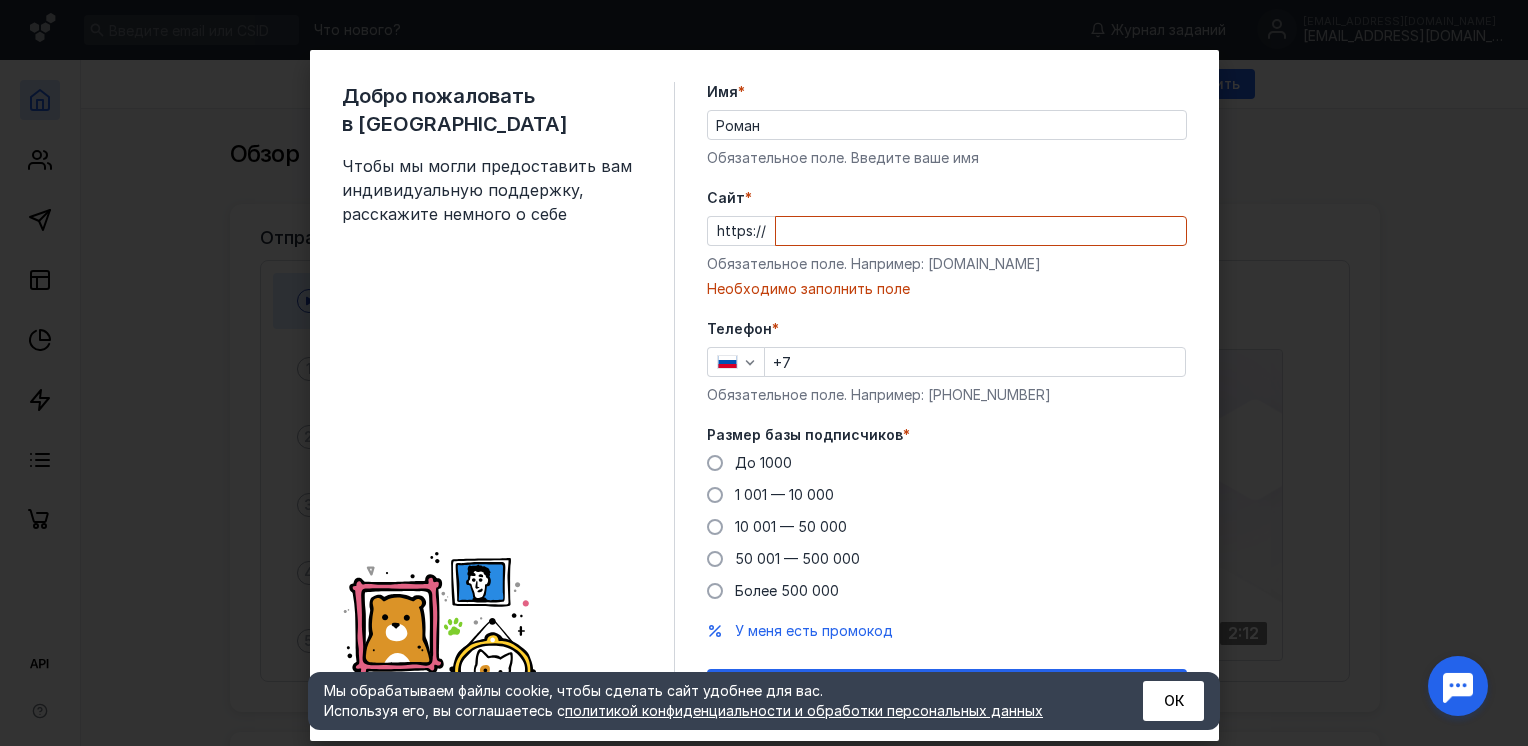 drag, startPoint x: 1043, startPoint y: 281, endPoint x: 1043, endPoint y: 293, distance: 12 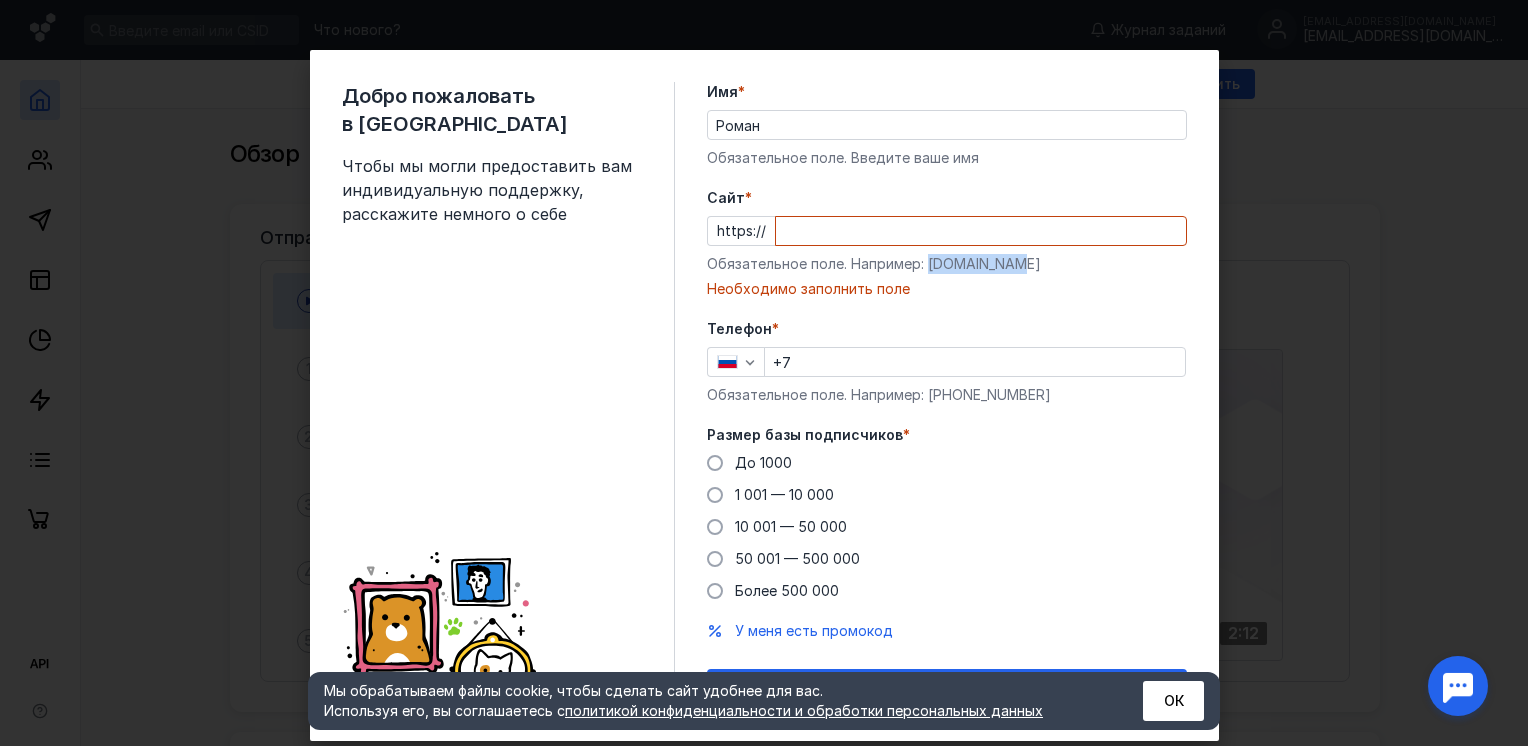 drag, startPoint x: 1024, startPoint y: 262, endPoint x: 920, endPoint y: 270, distance: 104.307236 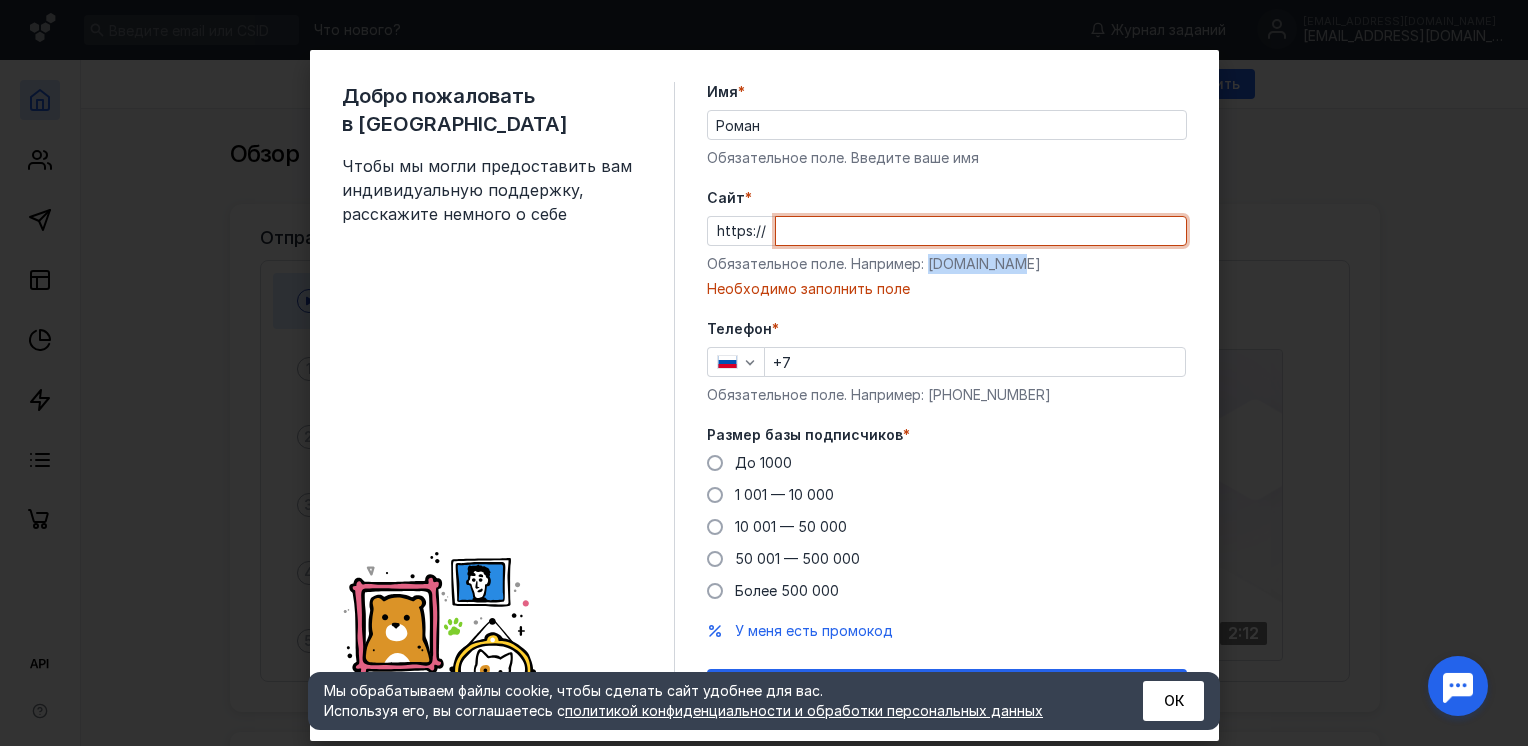 click on "Cайт  *" at bounding box center [981, 231] 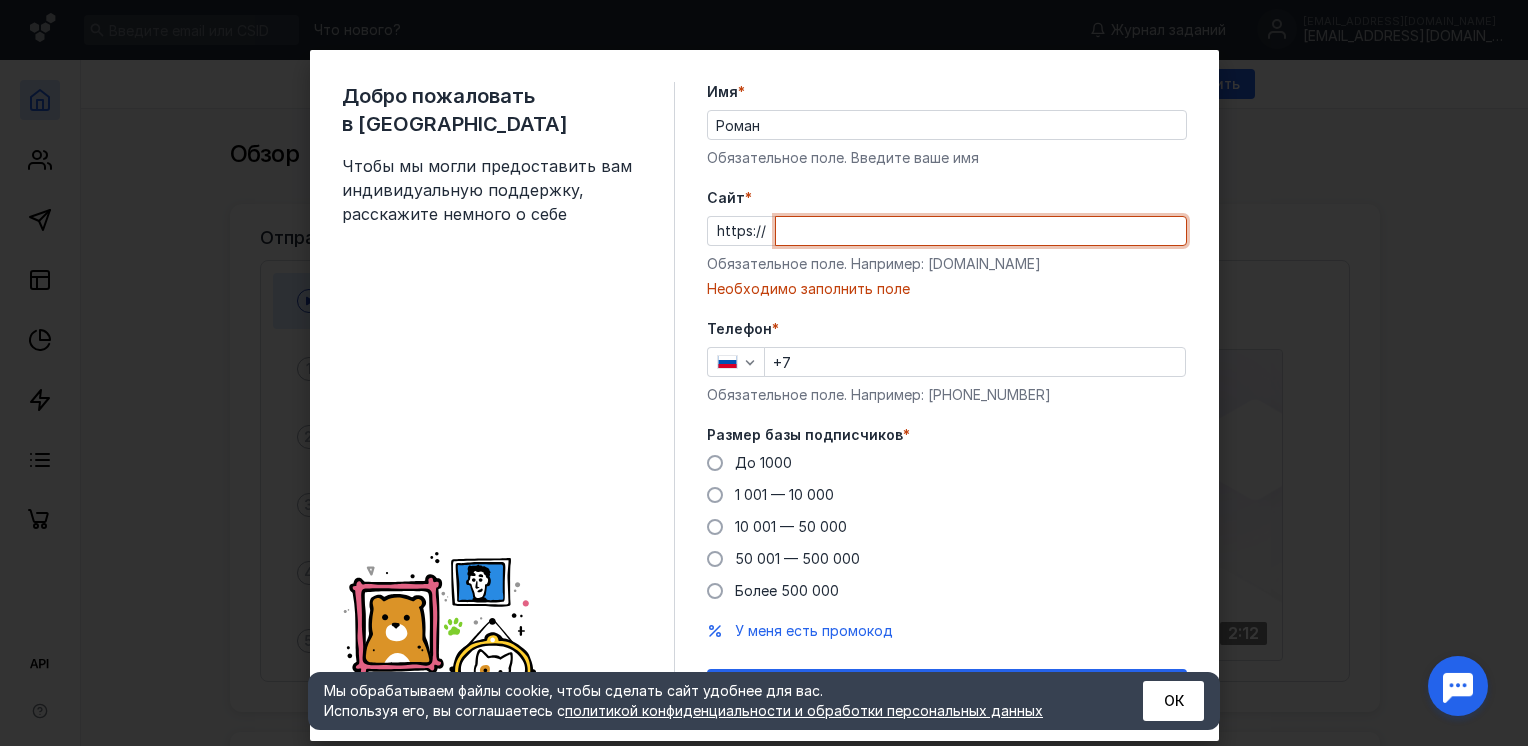 paste on "[DOMAIN_NAME]" 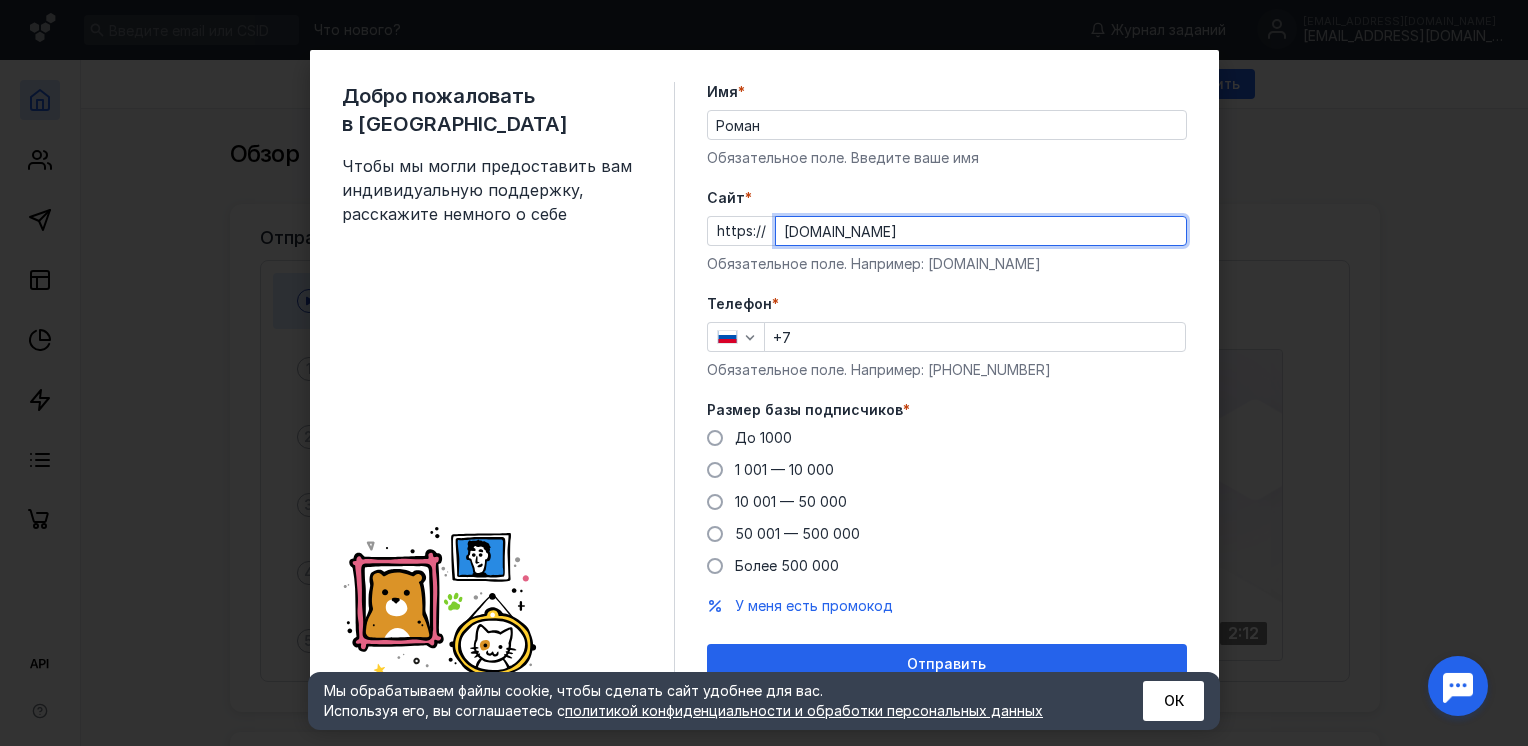 scroll, scrollTop: 20, scrollLeft: 0, axis: vertical 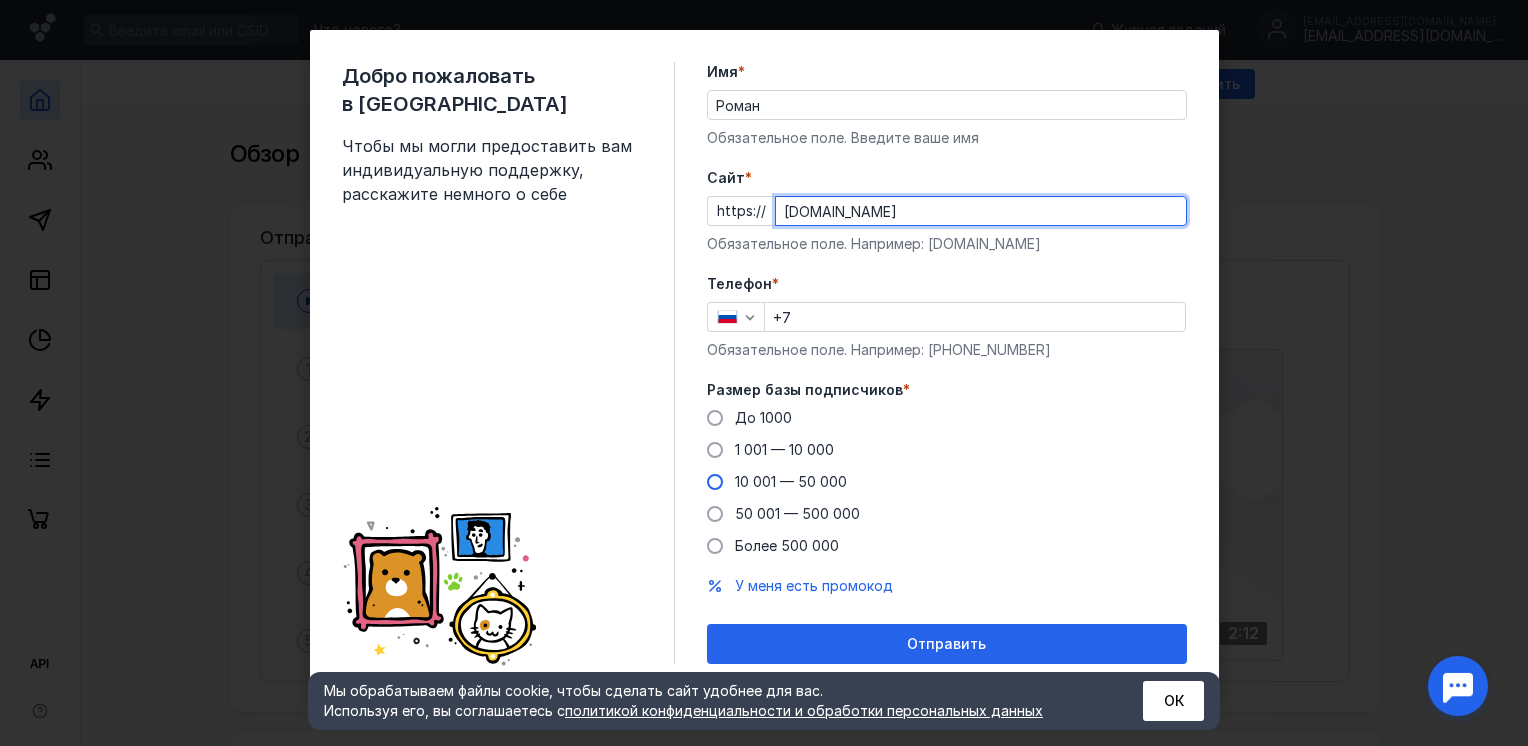 type on "[DOMAIN_NAME]" 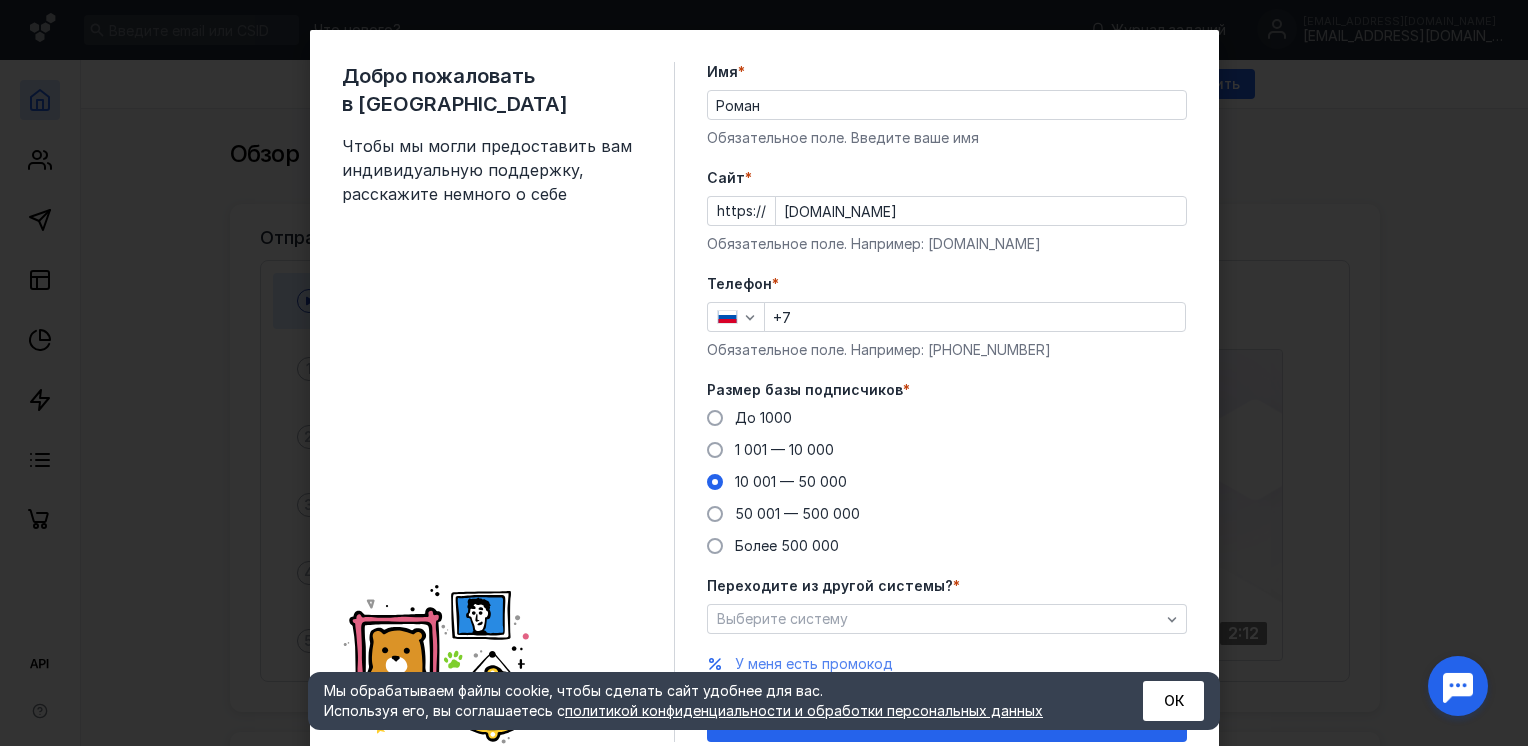 scroll, scrollTop: 97, scrollLeft: 0, axis: vertical 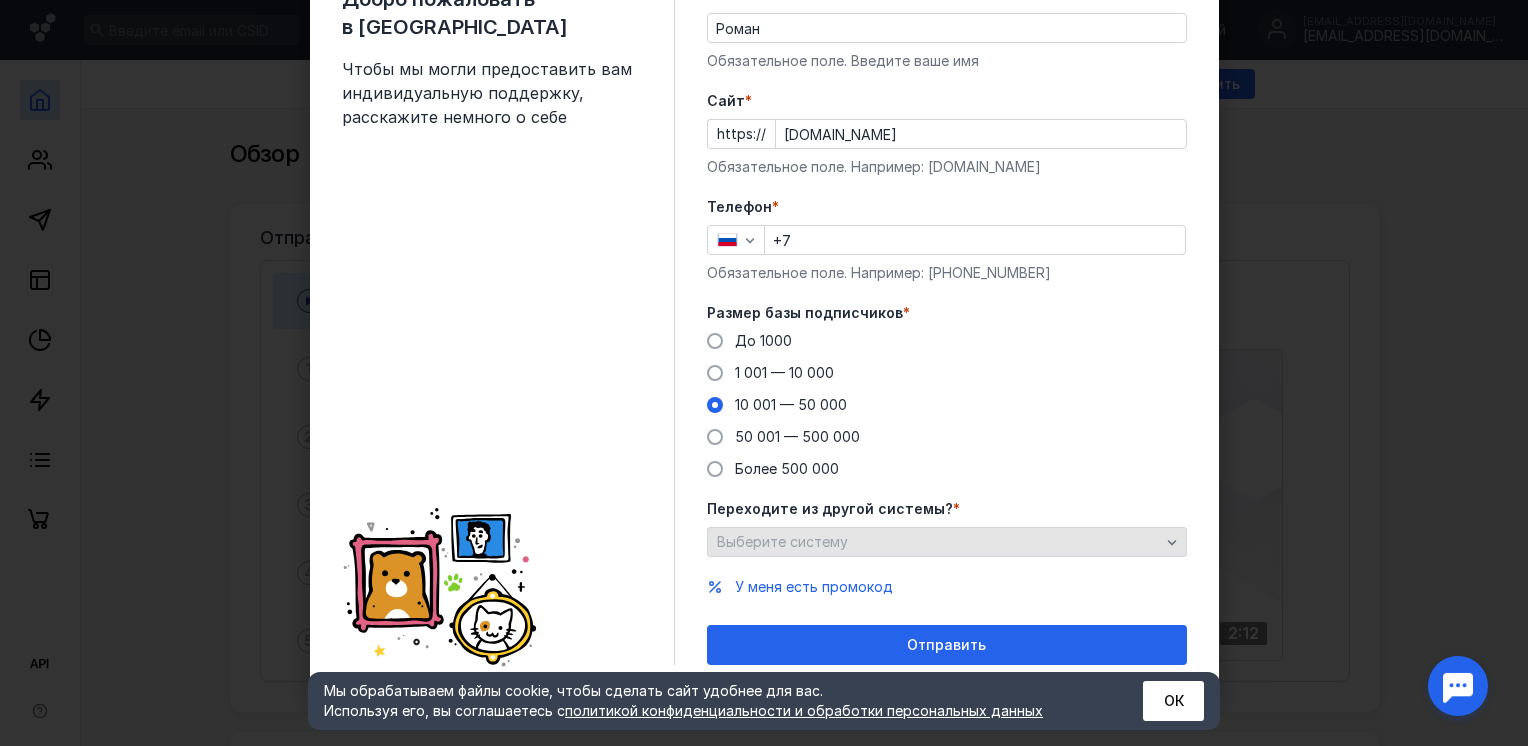 click on "Выберите систему" at bounding box center (938, 542) 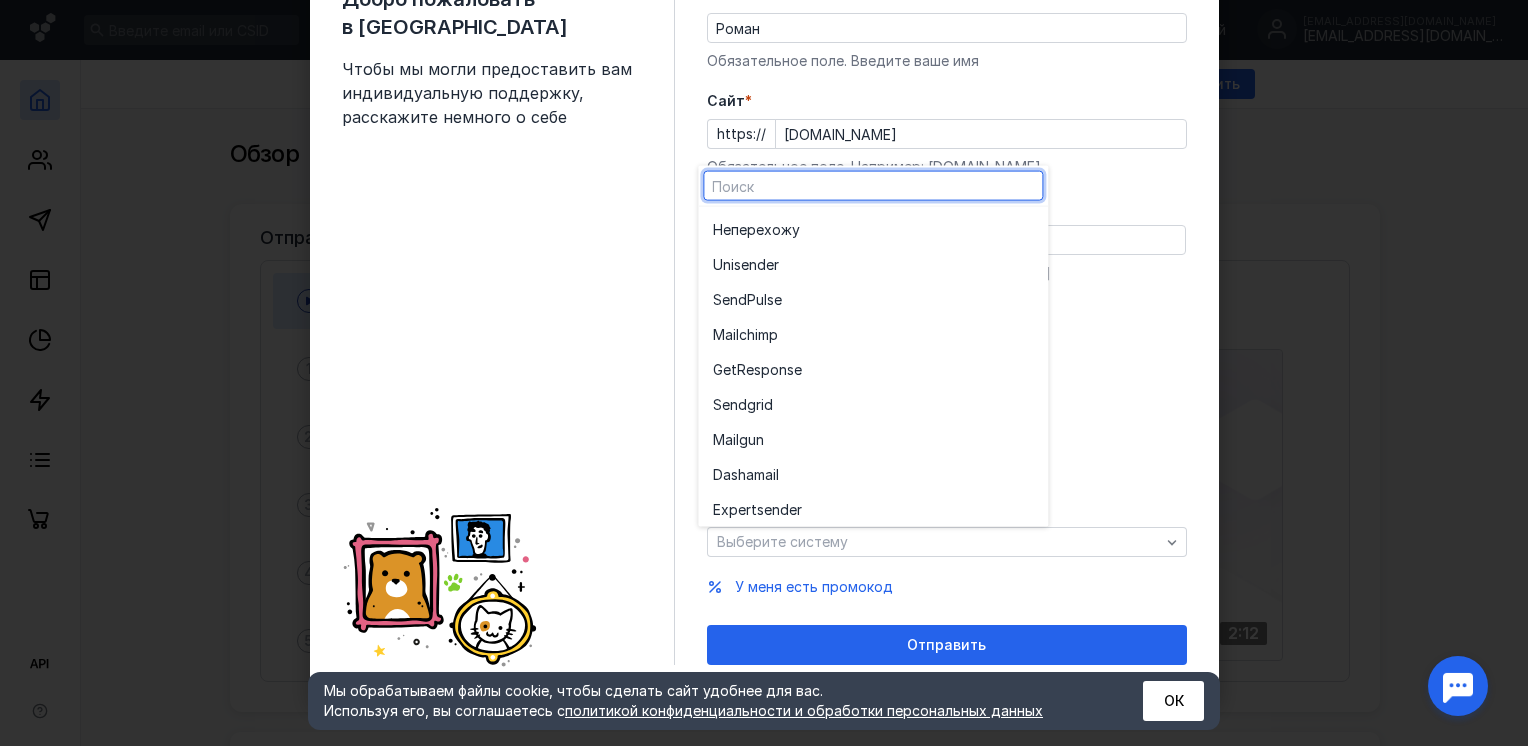 click on "Добро пожаловать в Sendsay Чтобы мы могли предоставить вам индивидуальную поддержку, расскажите немного о себе" at bounding box center [508, 325] 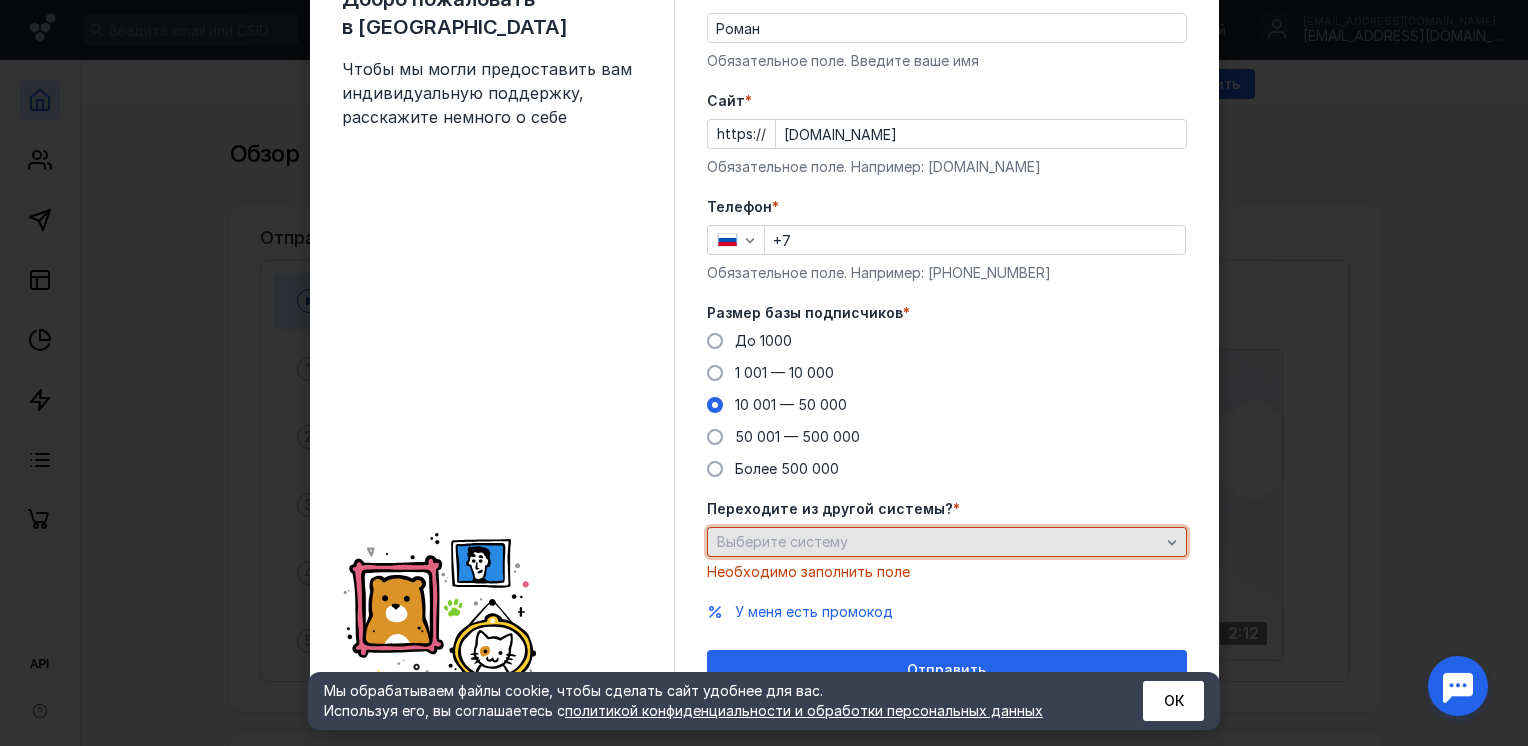click on "Выберите систему" at bounding box center [947, 542] 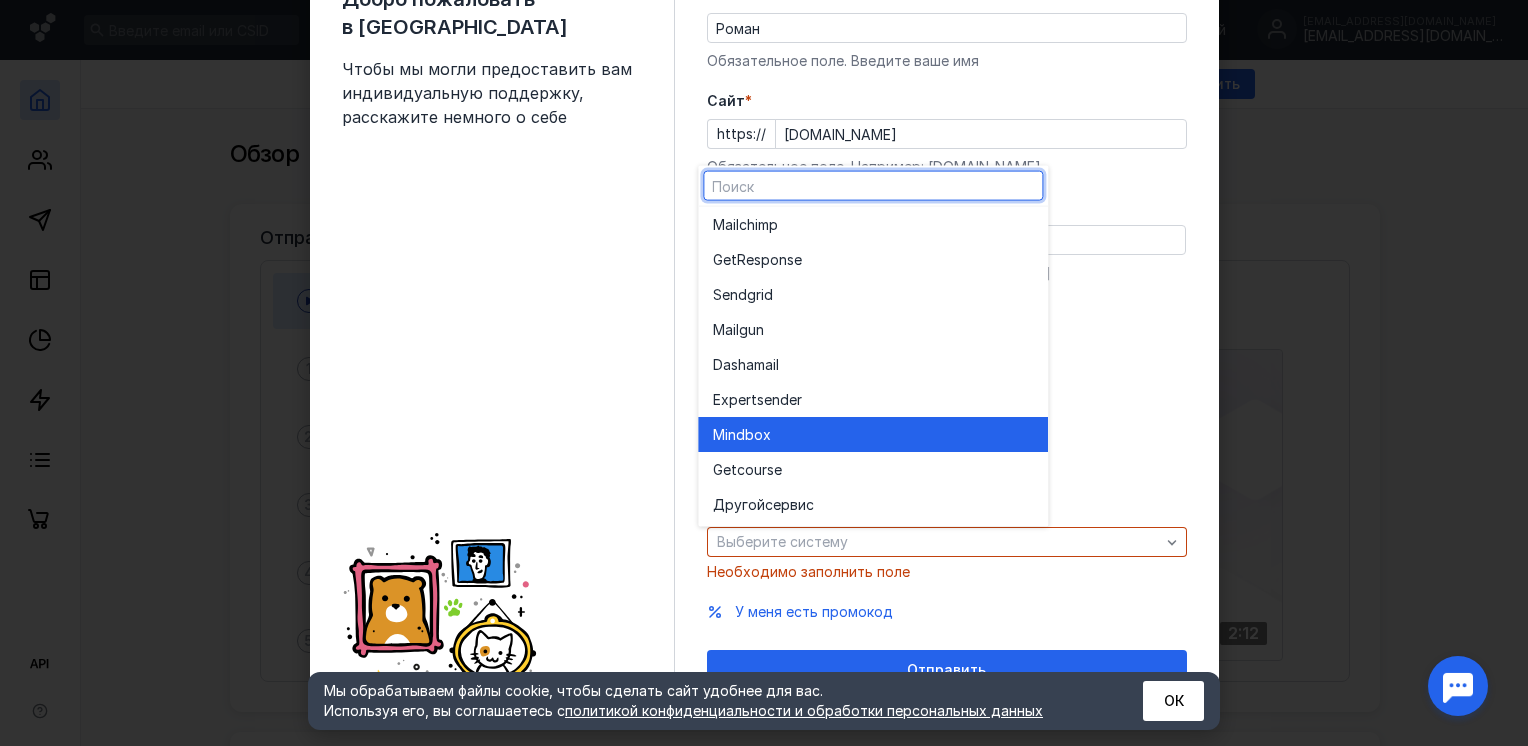 scroll, scrollTop: 0, scrollLeft: 0, axis: both 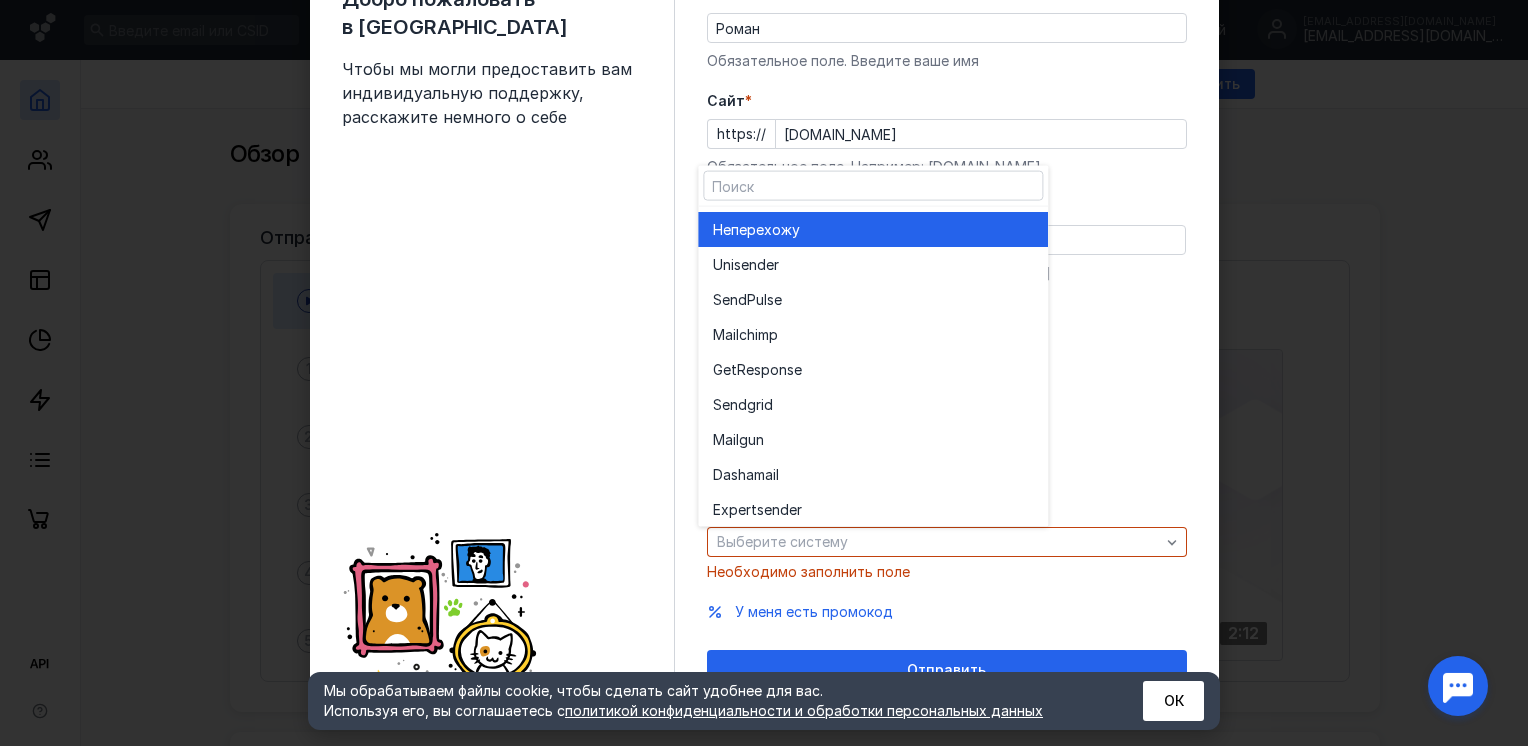 click on "Не  перехожу" at bounding box center (873, 229) 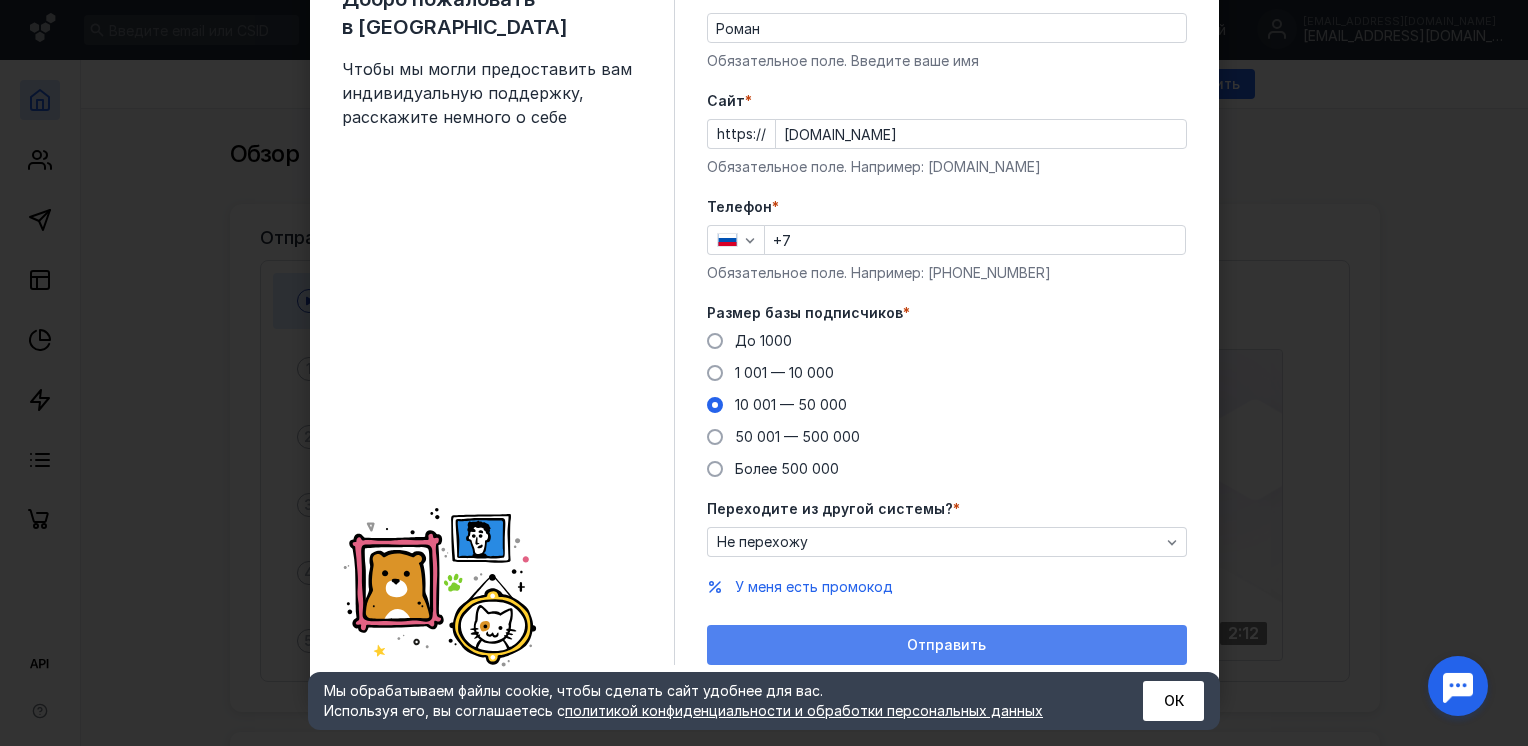 click on "Отправить" at bounding box center [946, 645] 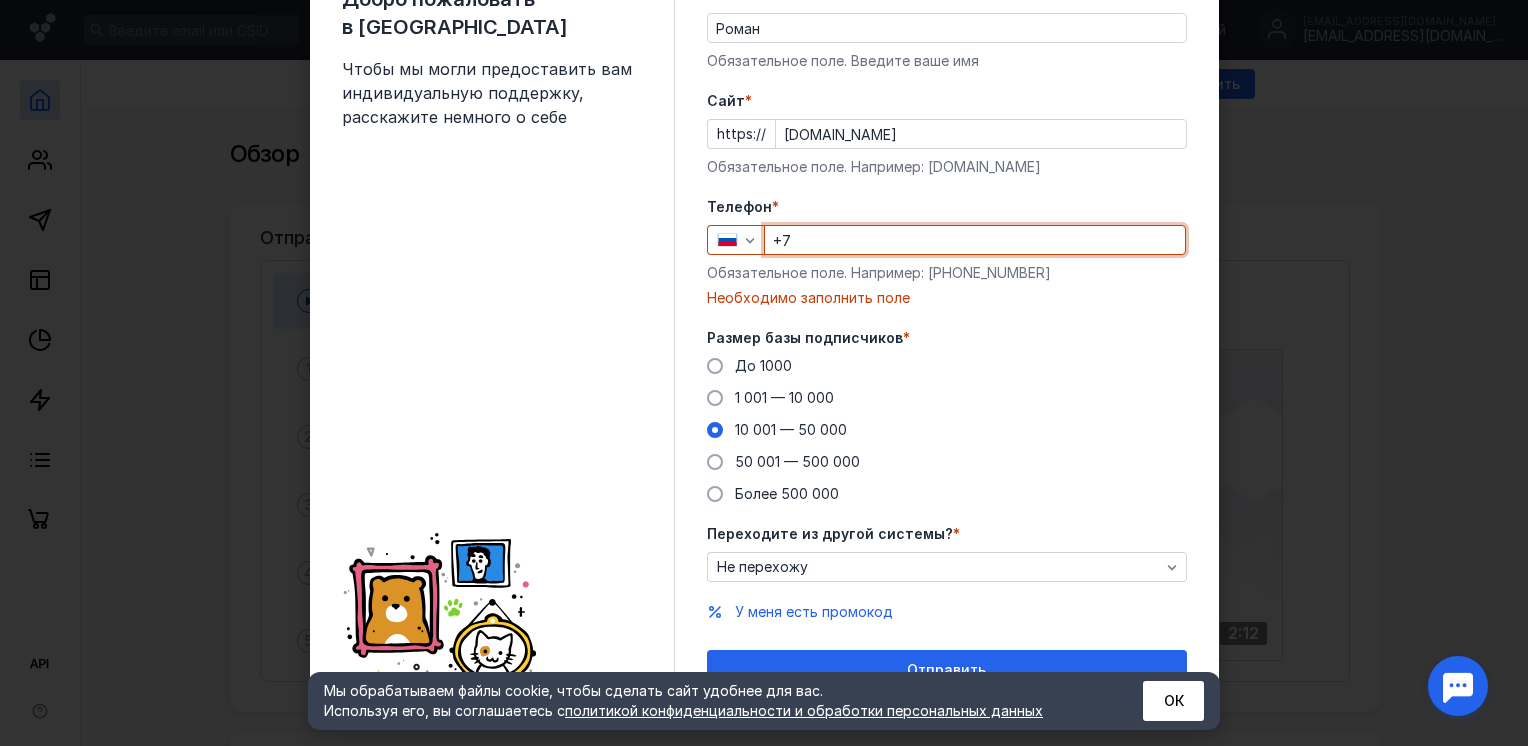 drag, startPoint x: 820, startPoint y: 242, endPoint x: 832, endPoint y: 244, distance: 12.165525 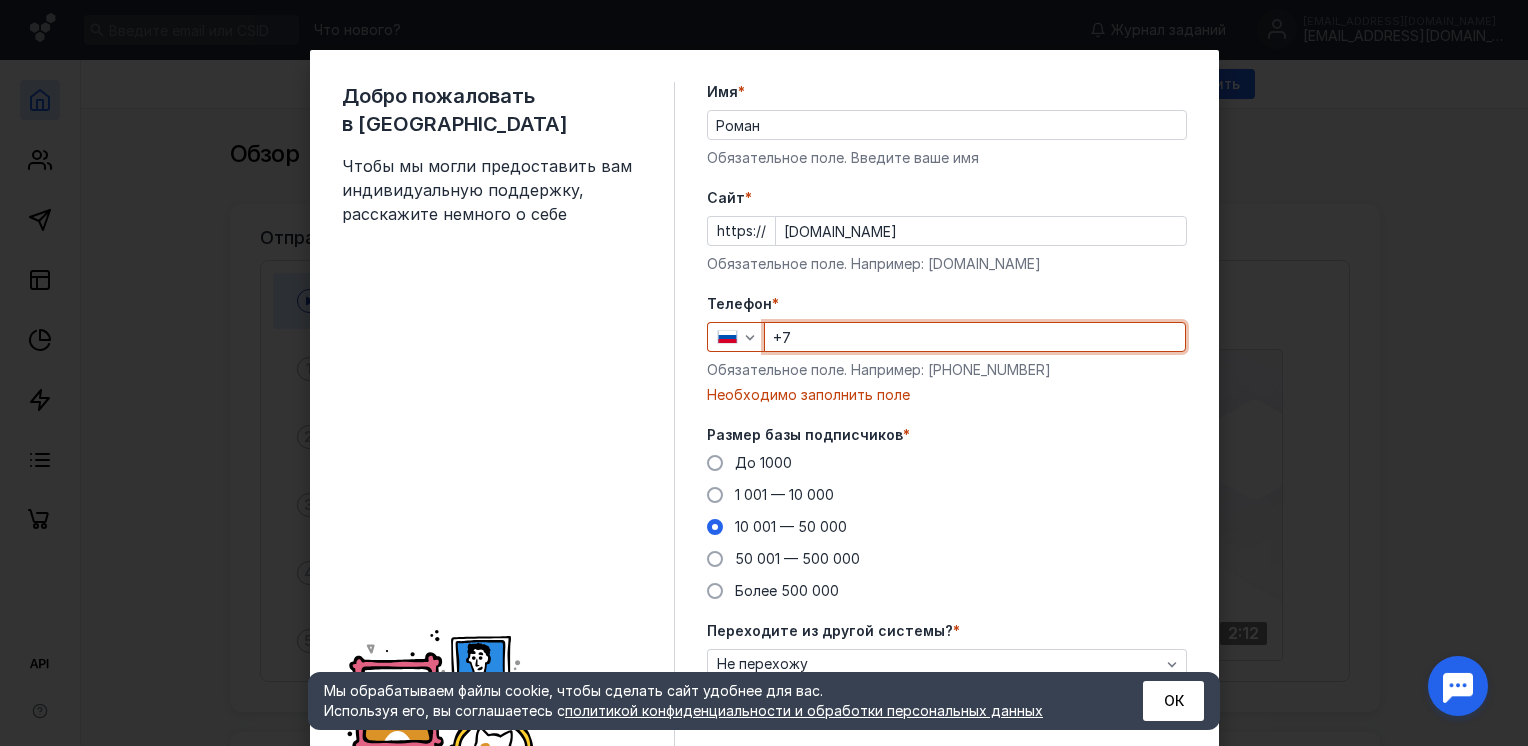 type on "[PHONE_NUMBER]" 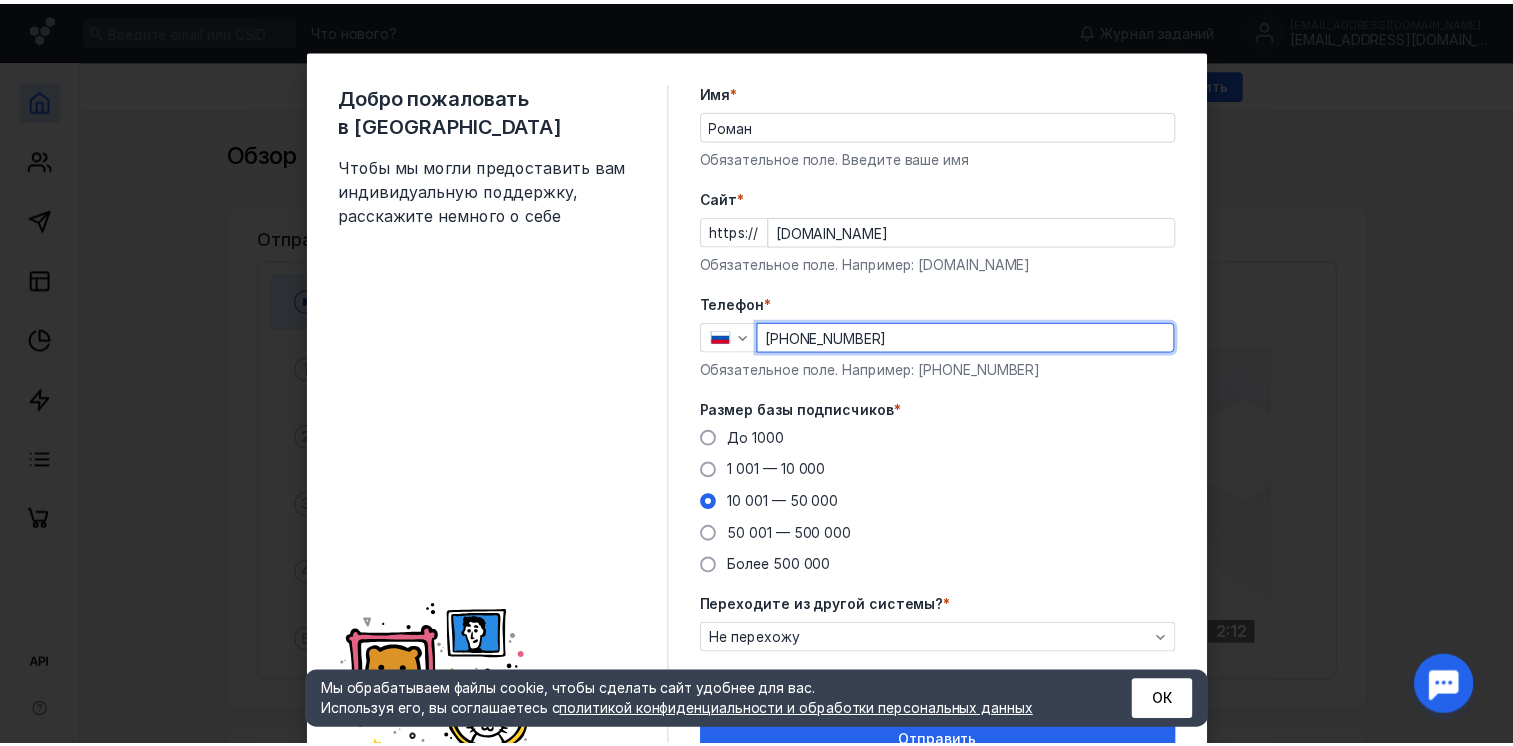 scroll, scrollTop: 97, scrollLeft: 0, axis: vertical 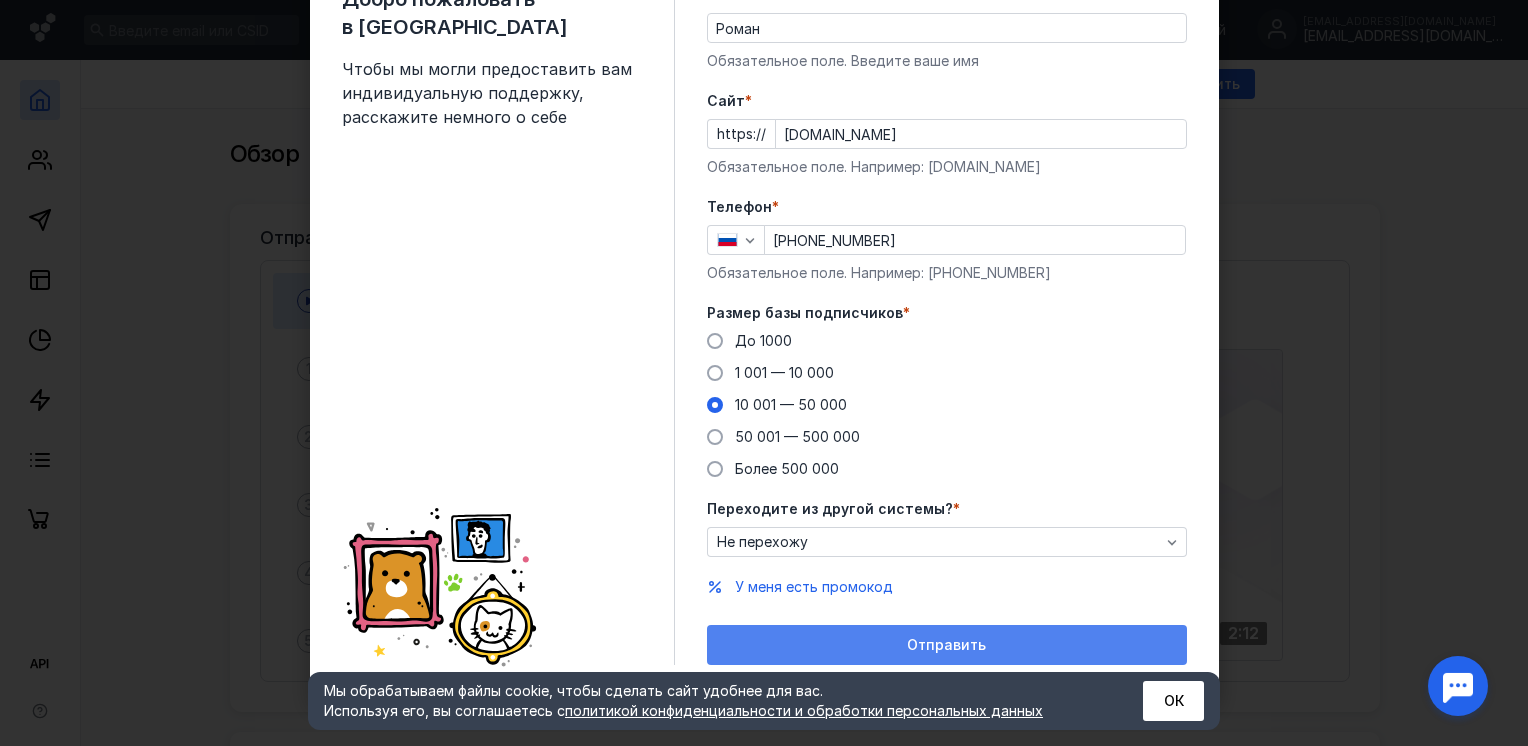click on "Отправить" at bounding box center (947, 645) 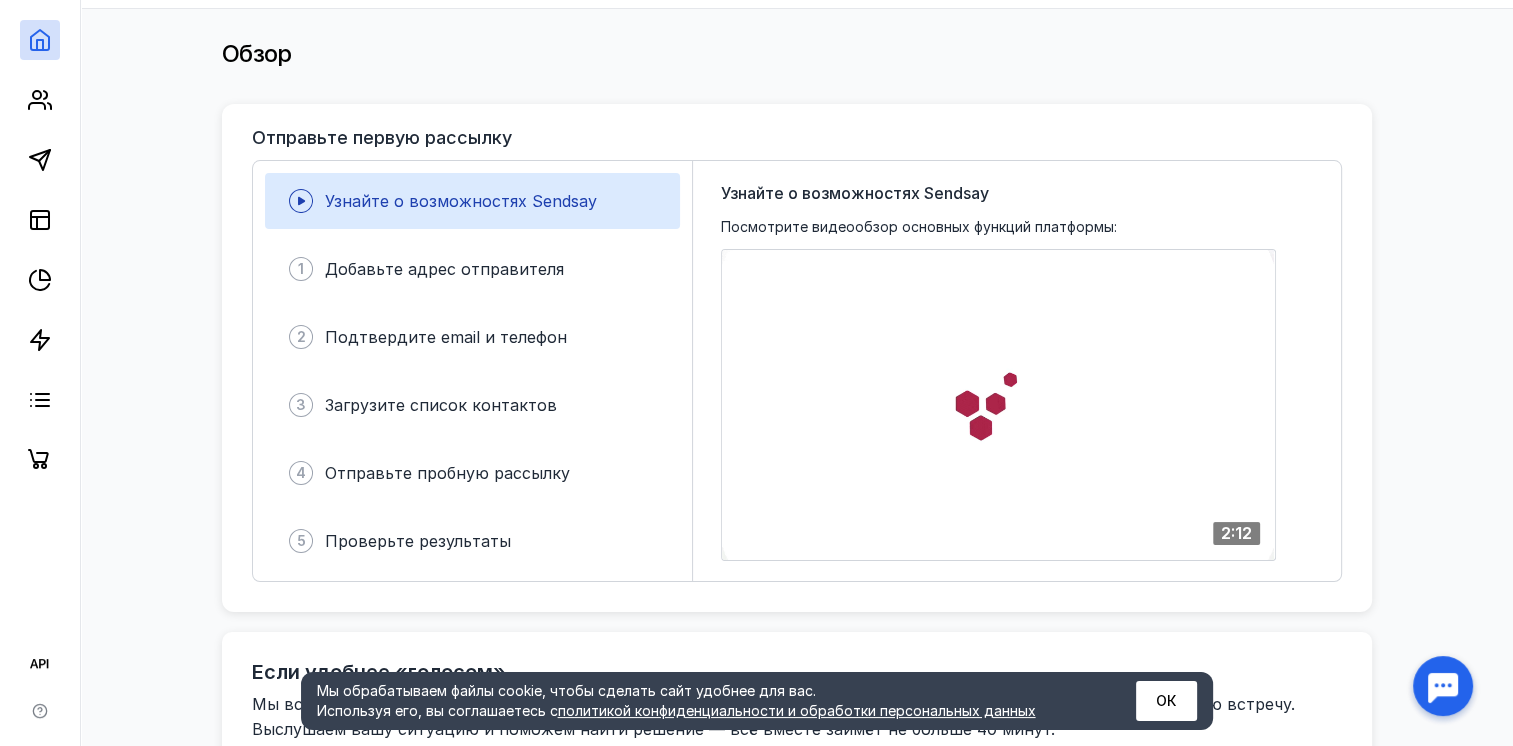 scroll, scrollTop: 0, scrollLeft: 0, axis: both 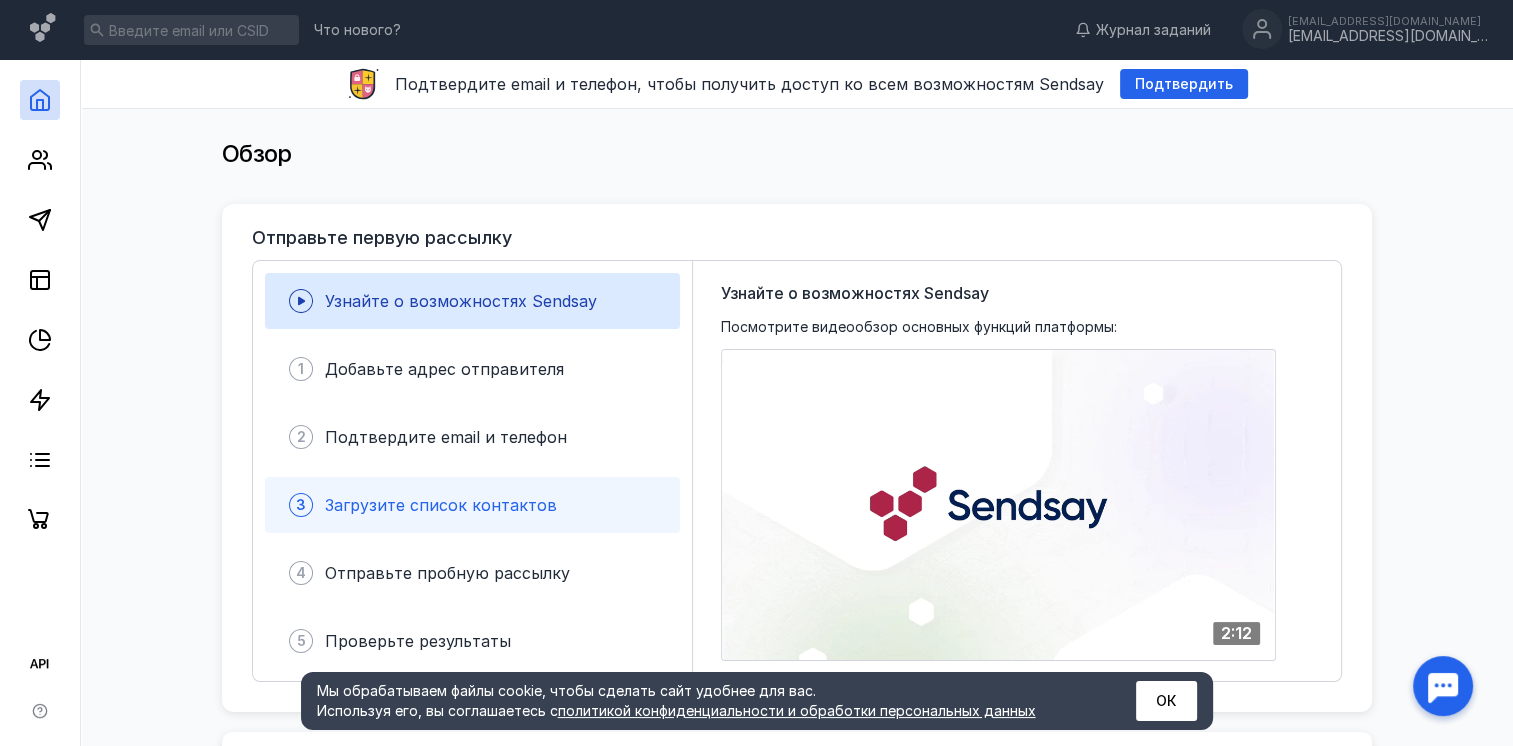 click on "3 Загрузите список контактов" at bounding box center [472, 505] 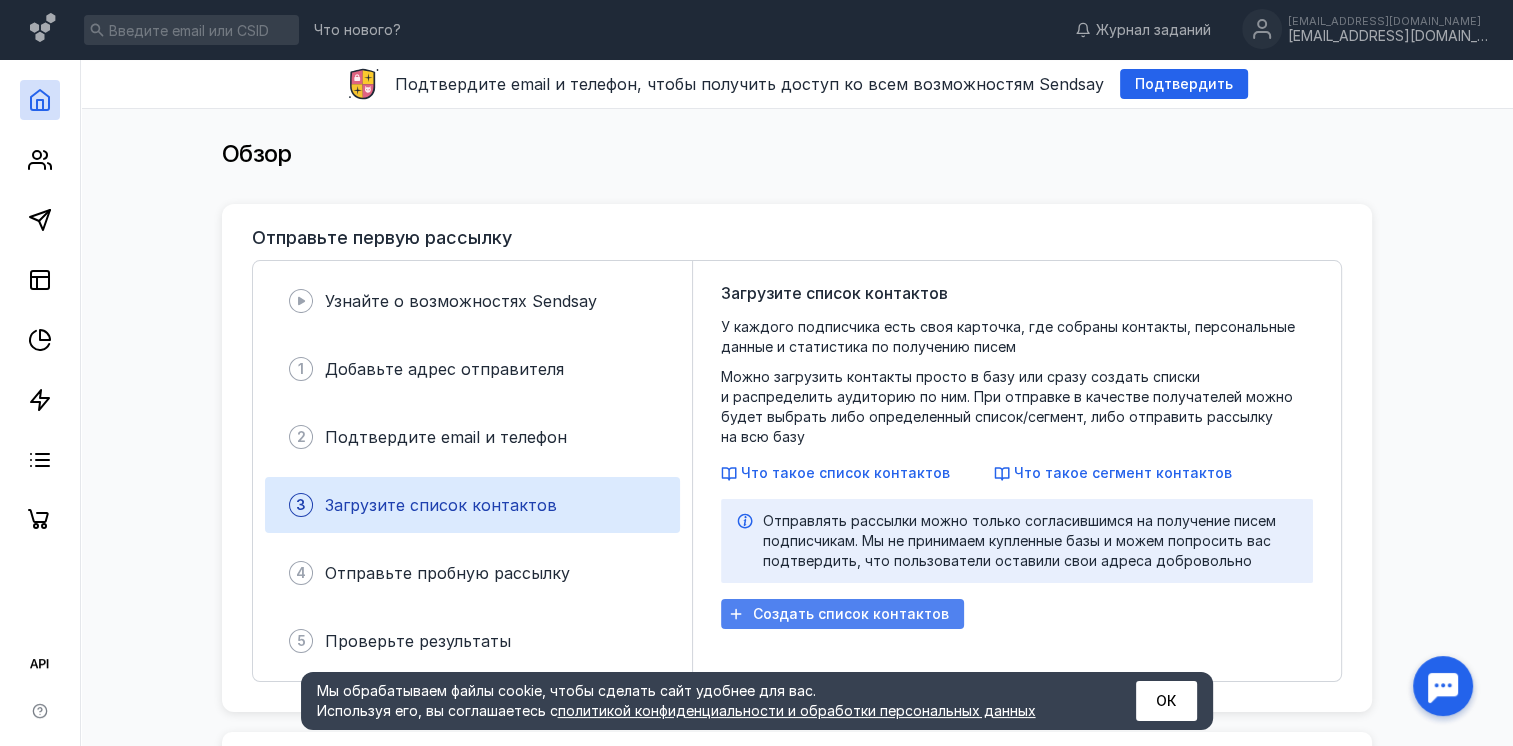 click on "Создать список контактов" at bounding box center [851, 614] 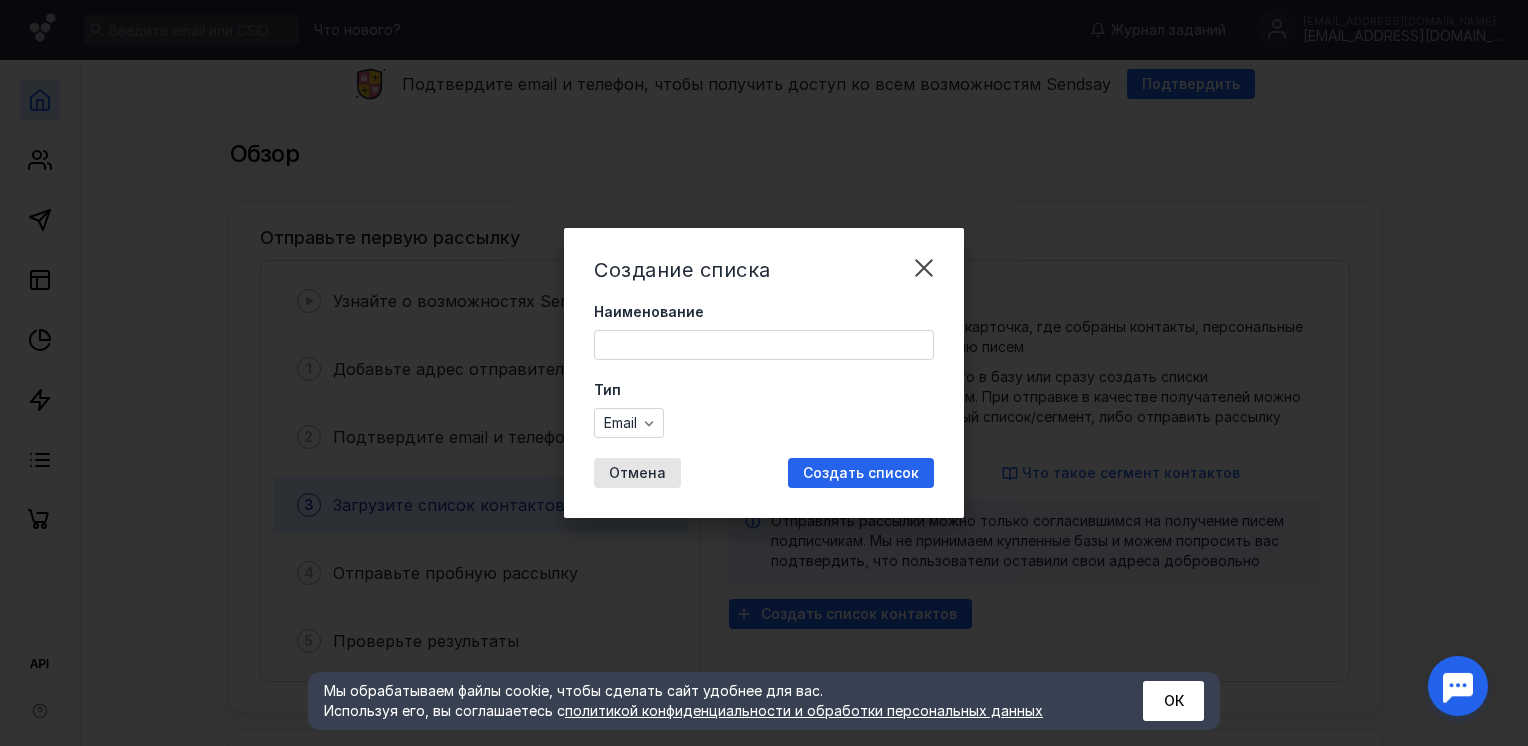 click on "Наименование" at bounding box center [764, 345] 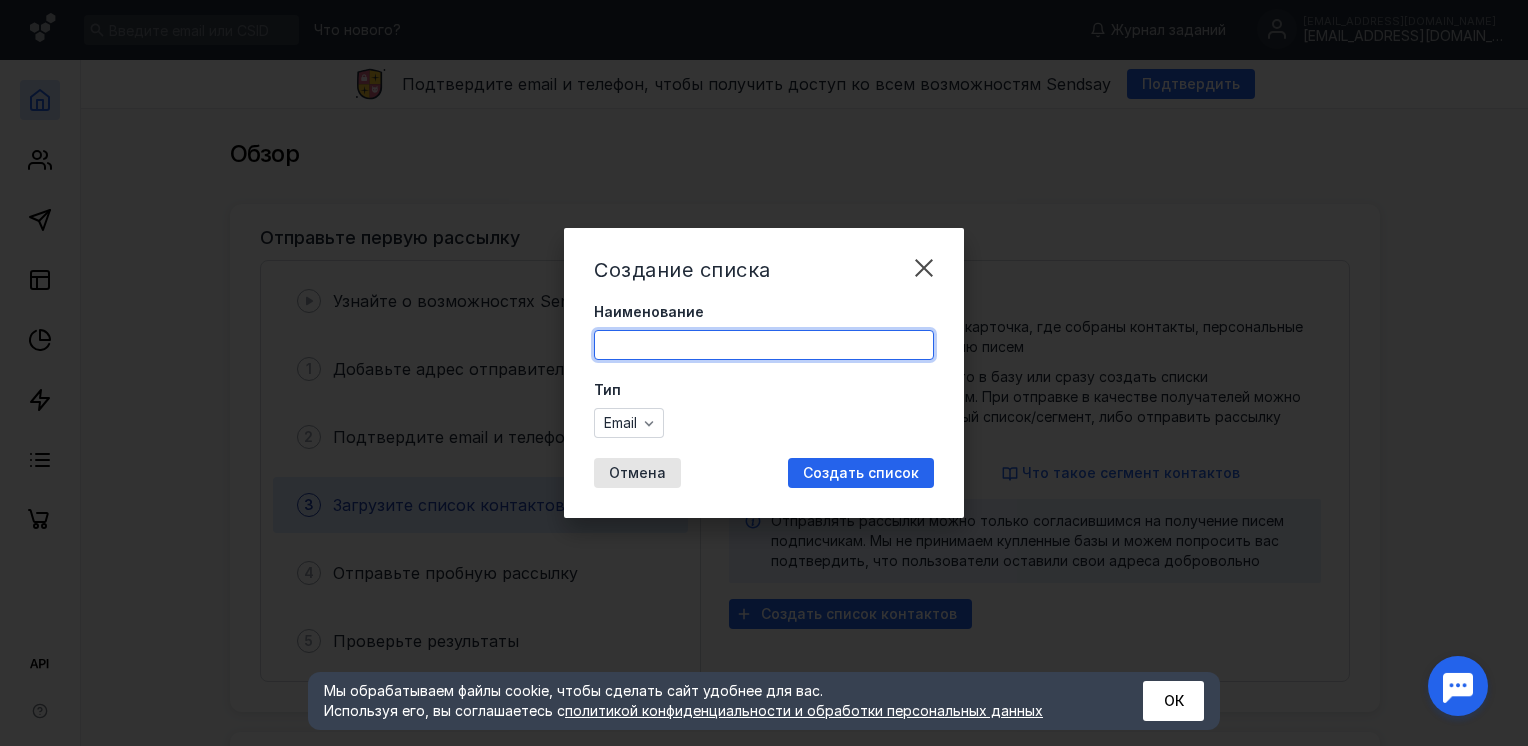 click on "Наименование" at bounding box center (764, 345) 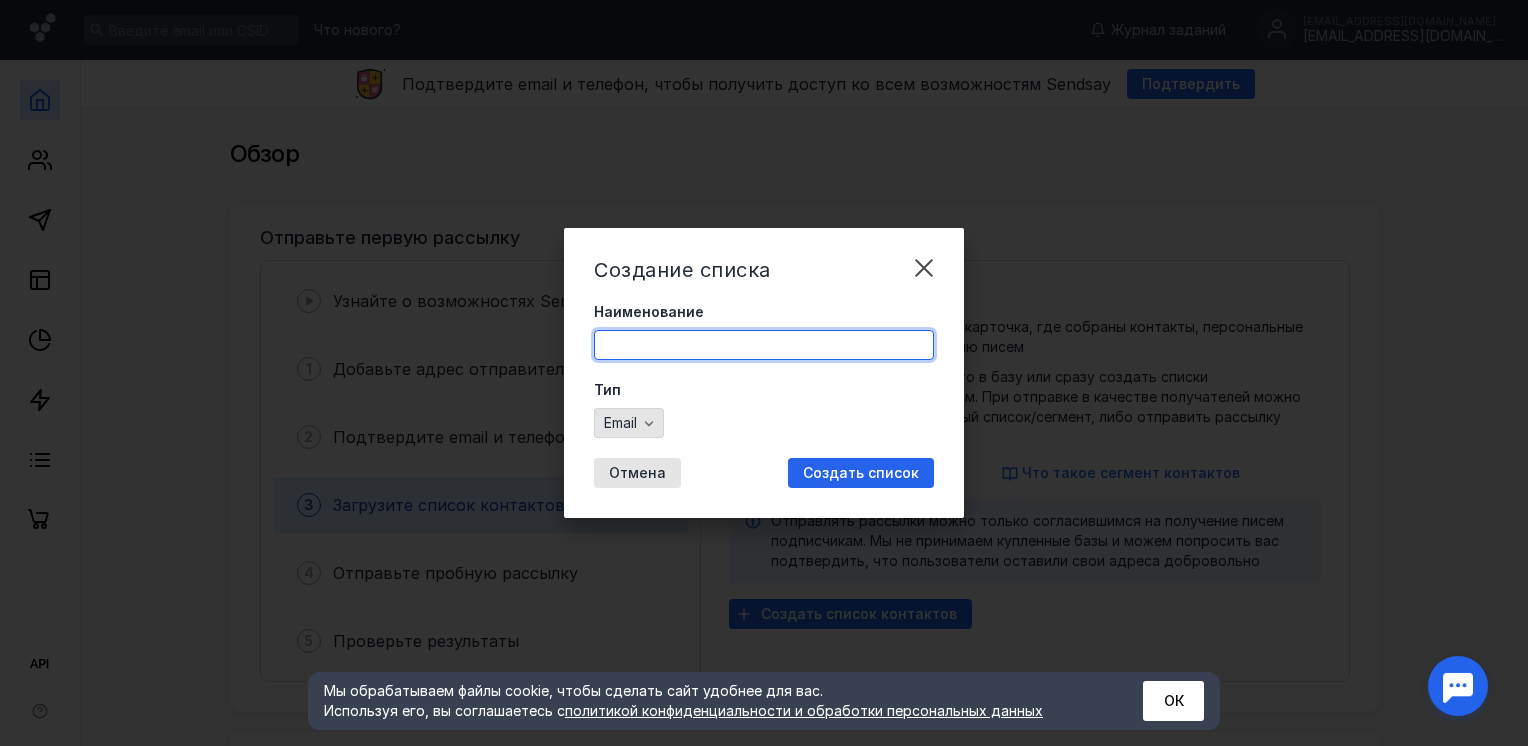 click on "Email" at bounding box center [629, 423] 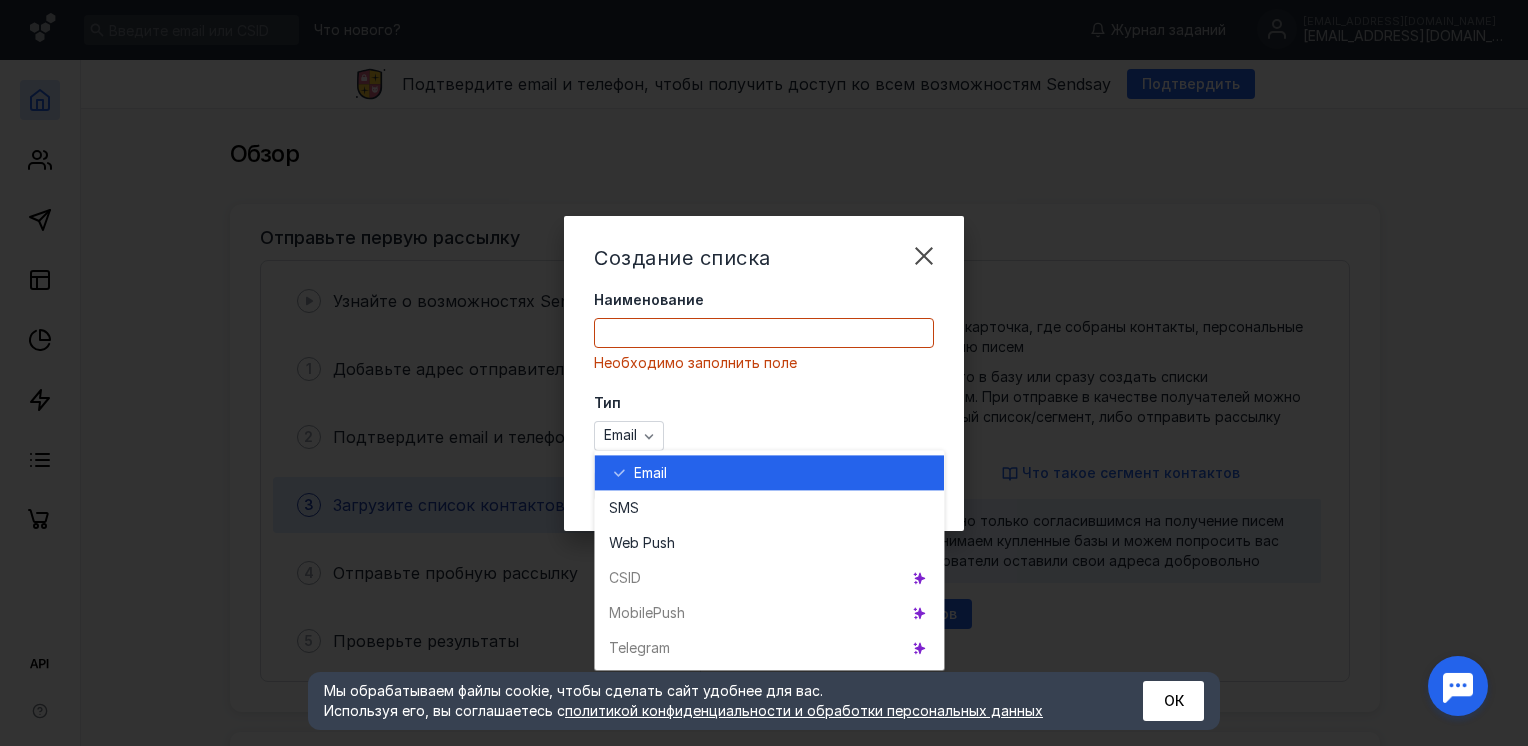 click on "Наименование" at bounding box center [764, 333] 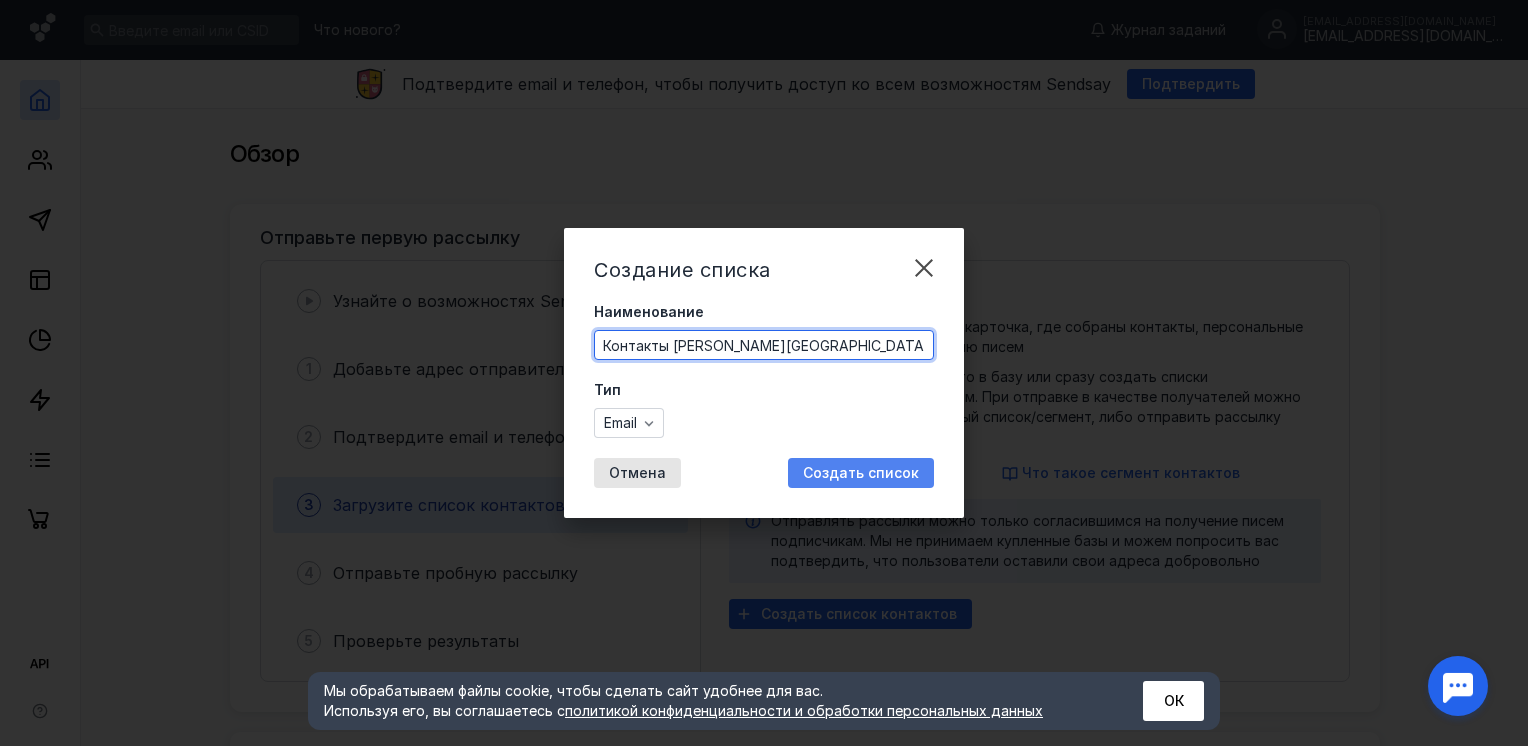 type on "Контакты [PERSON_NAME][GEOGRAPHIC_DATA]" 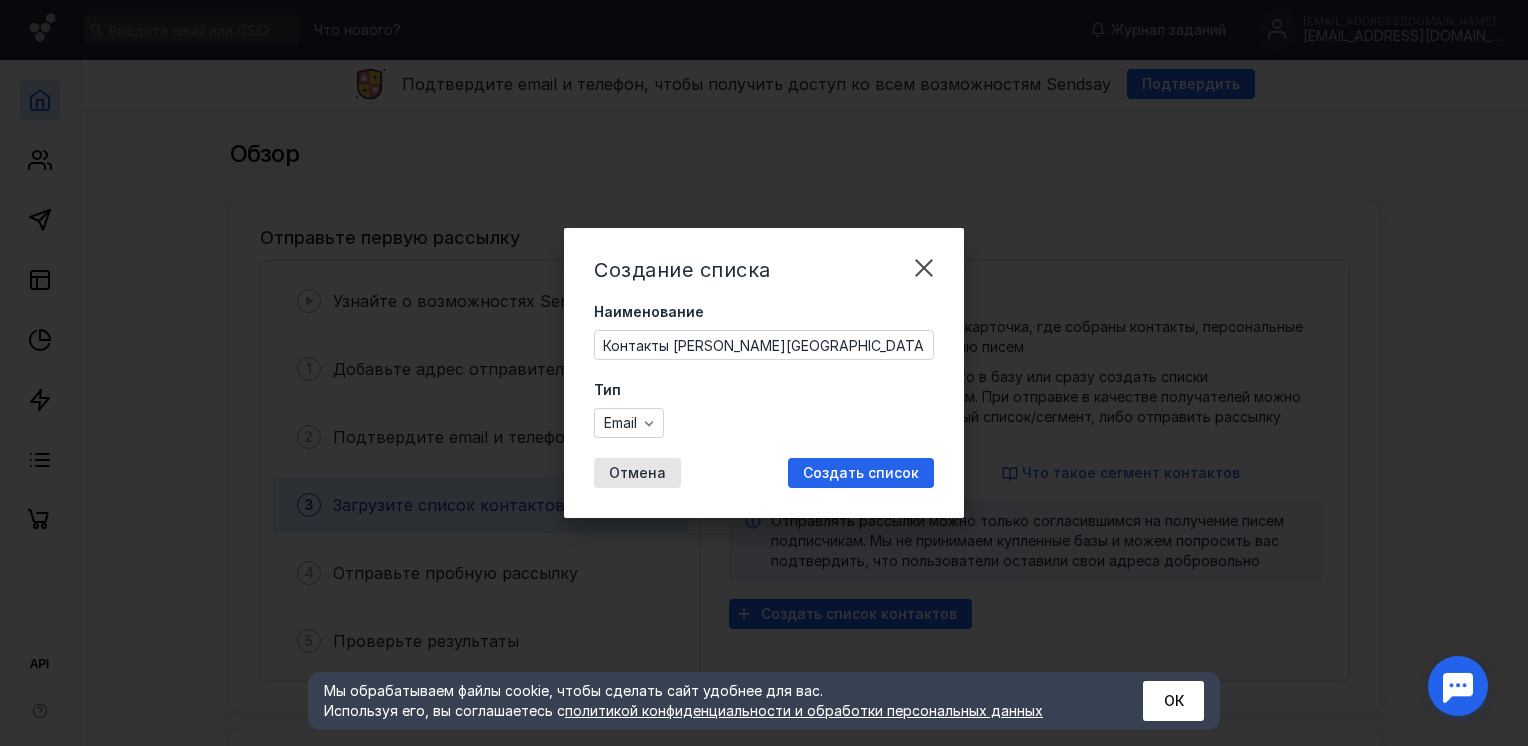 drag, startPoint x: 808, startPoint y: 472, endPoint x: 819, endPoint y: 470, distance: 11.18034 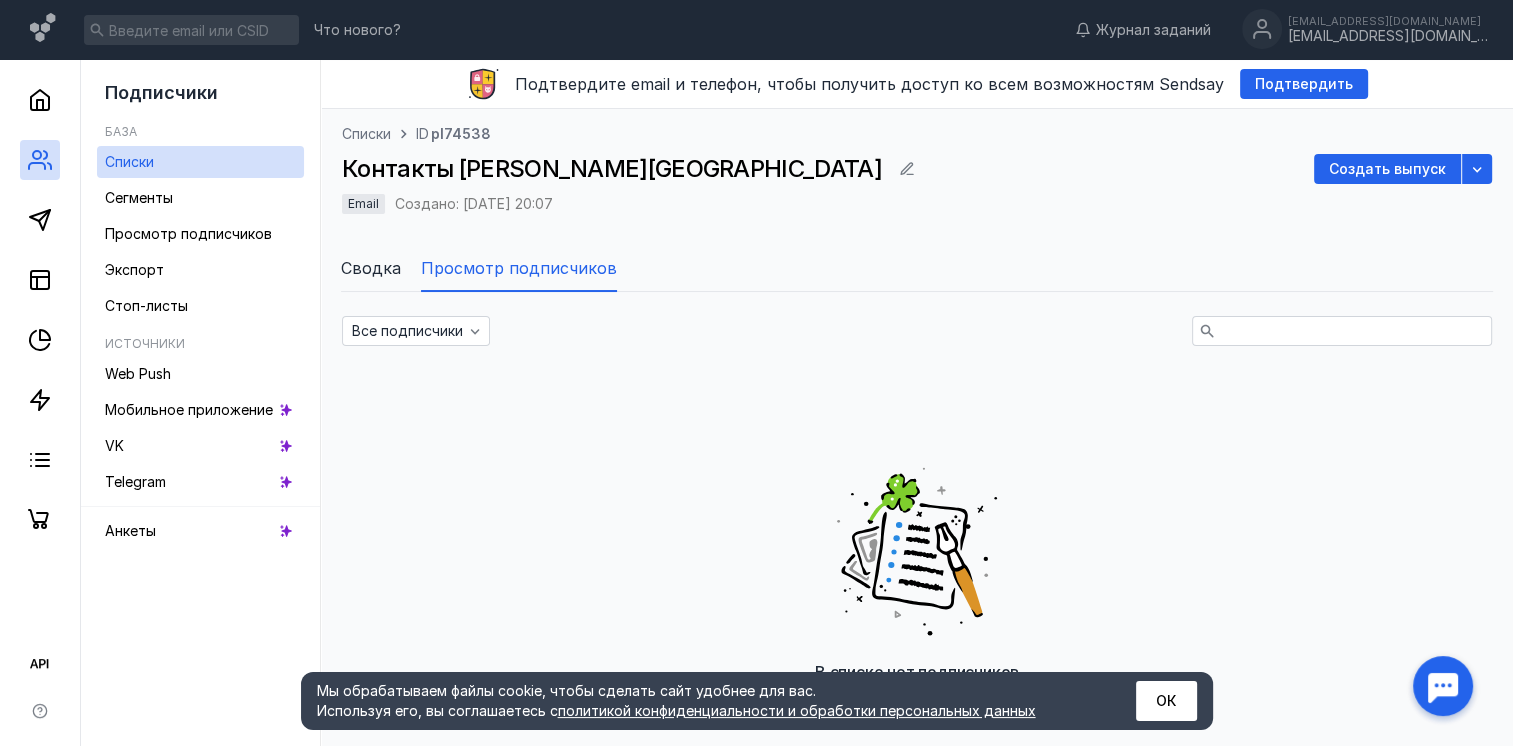 click on "Сводка" at bounding box center (371, 268) 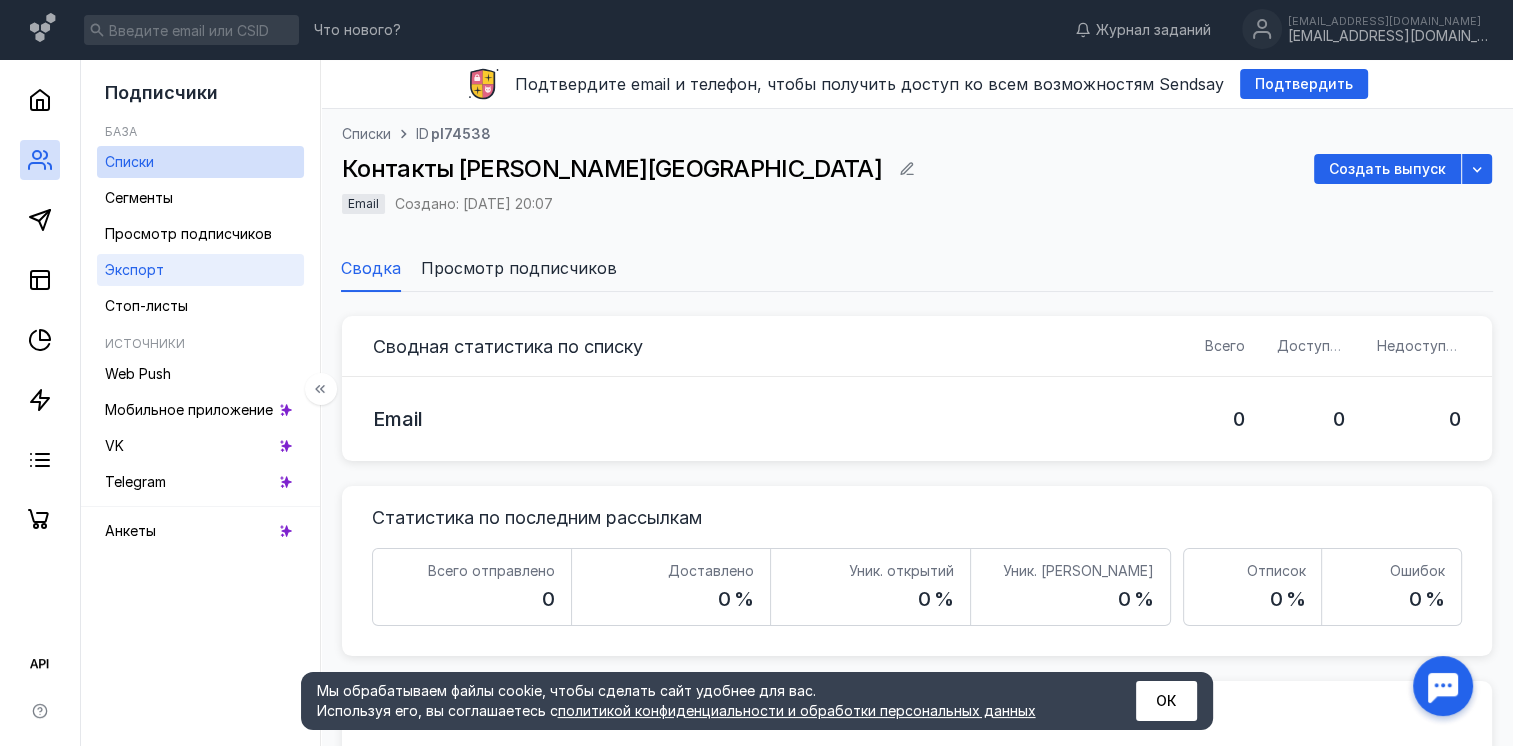 click on "Экспорт" at bounding box center (134, 269) 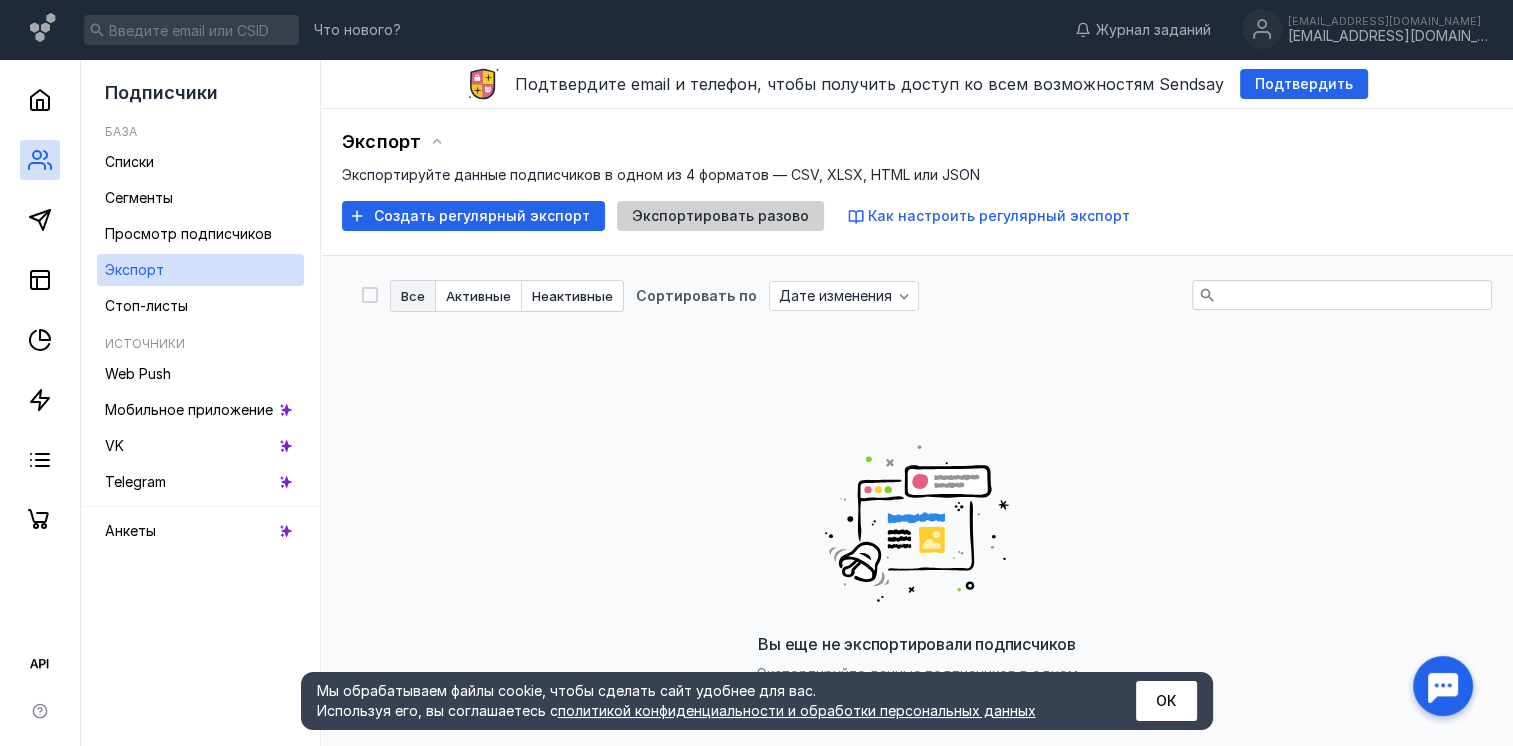 click on "Экспортировать разово" at bounding box center [720, 216] 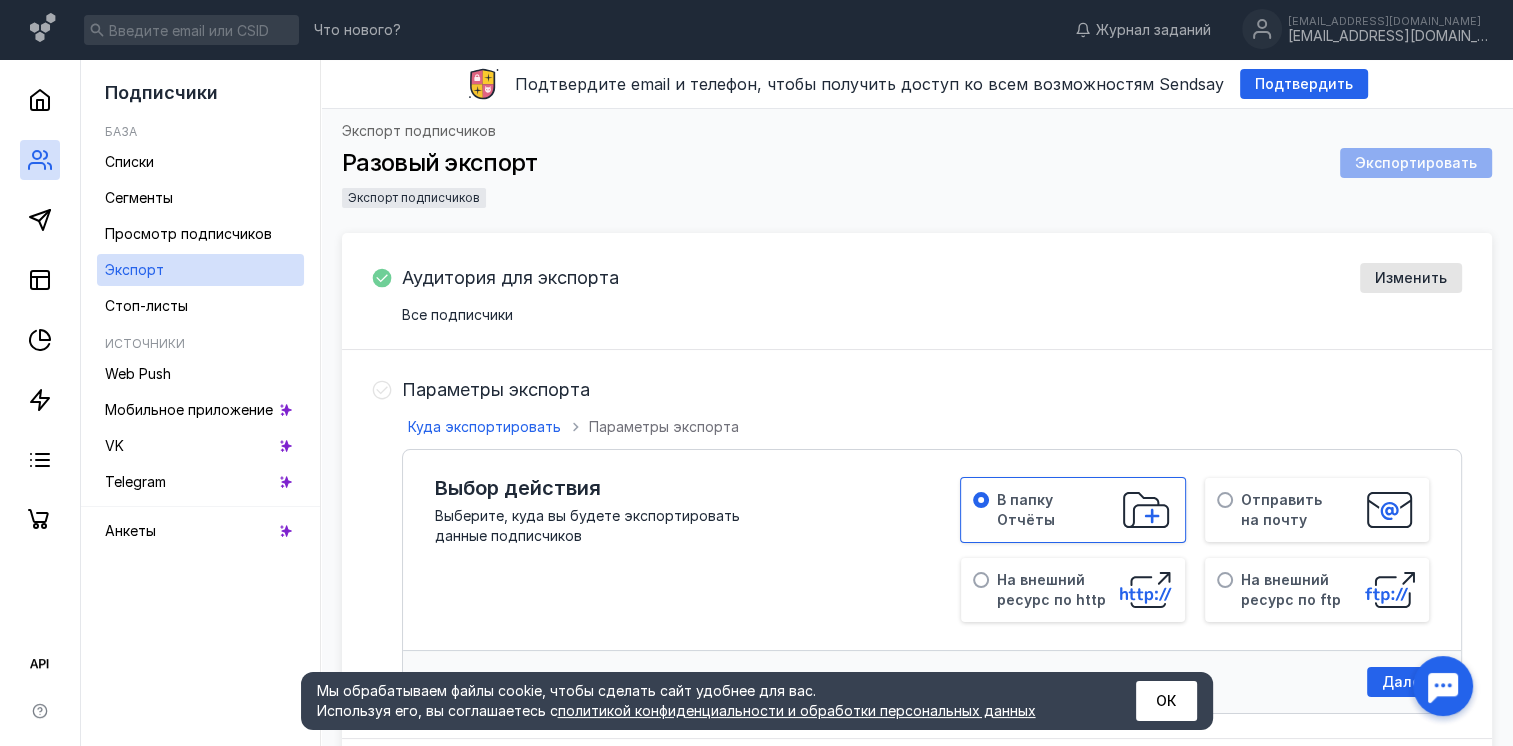click on "Параметры экспорта" at bounding box center (496, 390) 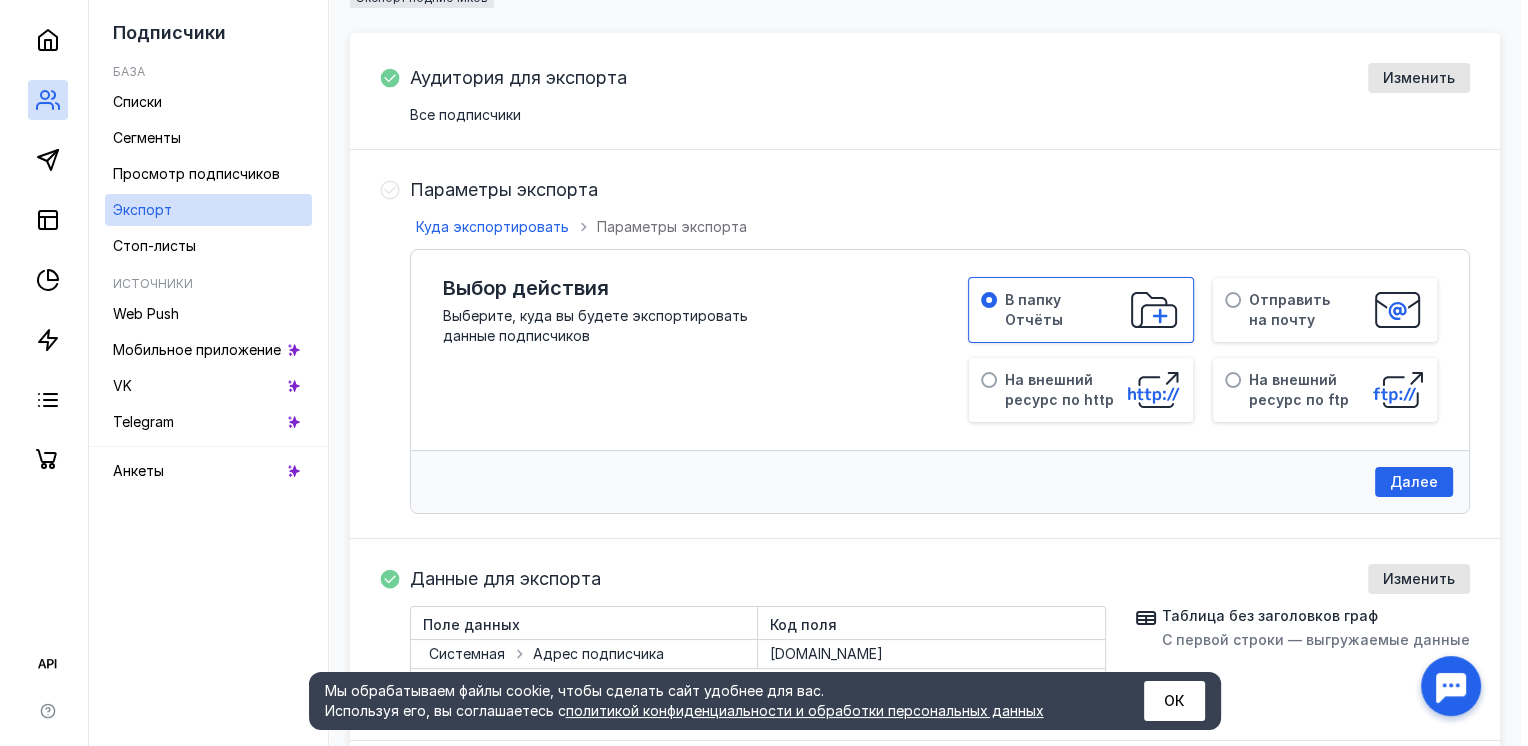 scroll, scrollTop: 395, scrollLeft: 0, axis: vertical 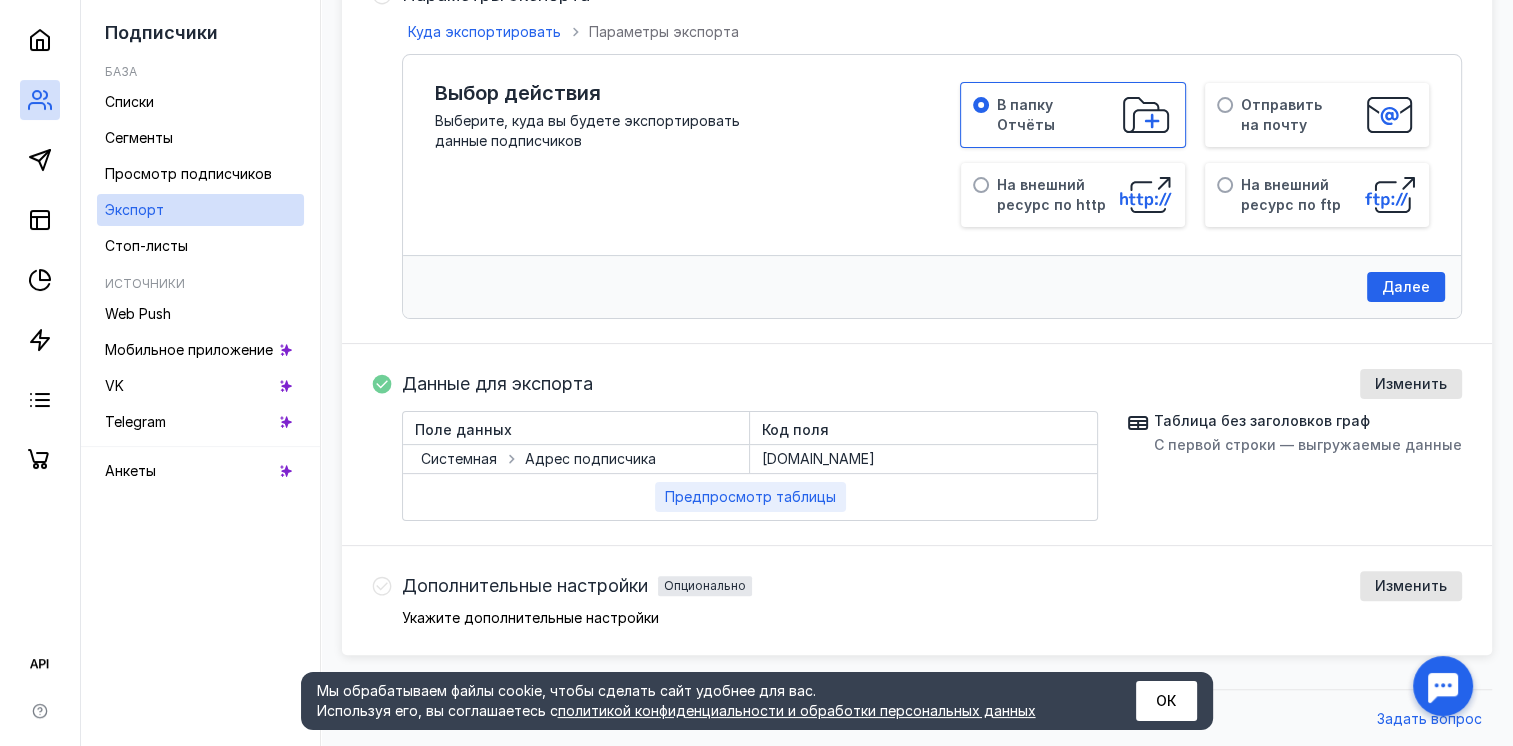 click on "Предпросмотр таблицы" at bounding box center (750, 497) 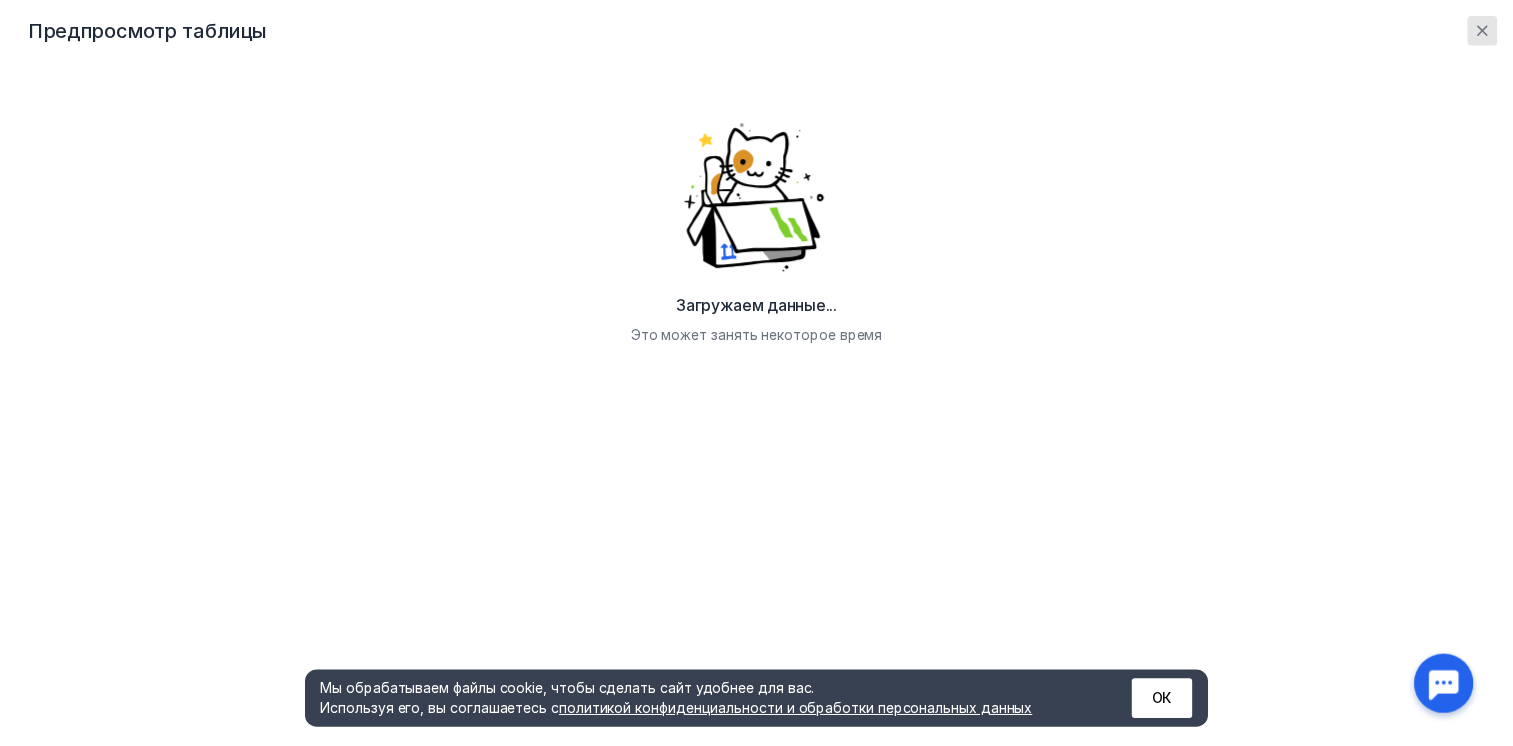 scroll, scrollTop: 0, scrollLeft: 0, axis: both 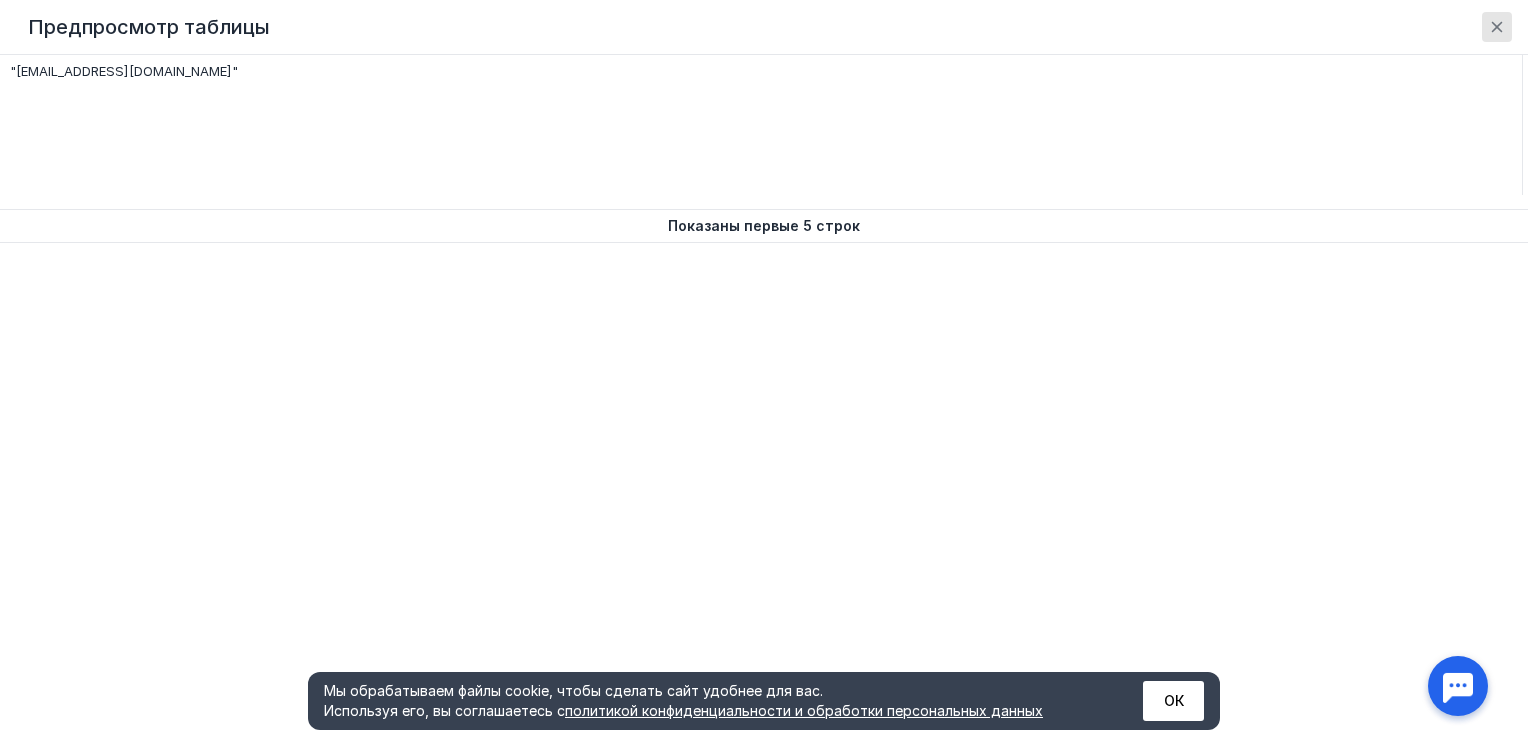 click on "Показаны первые 5 строк" at bounding box center [764, 226] 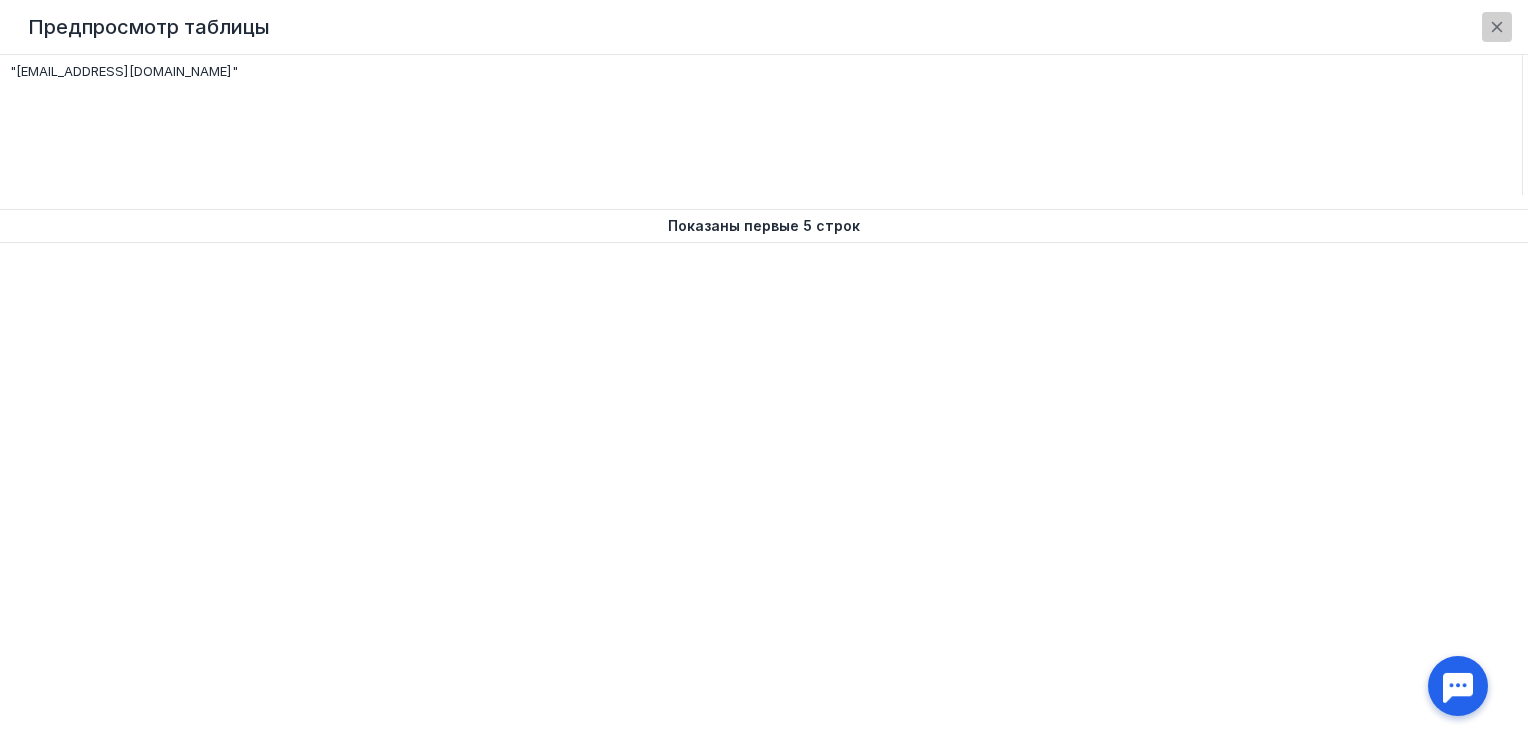 click 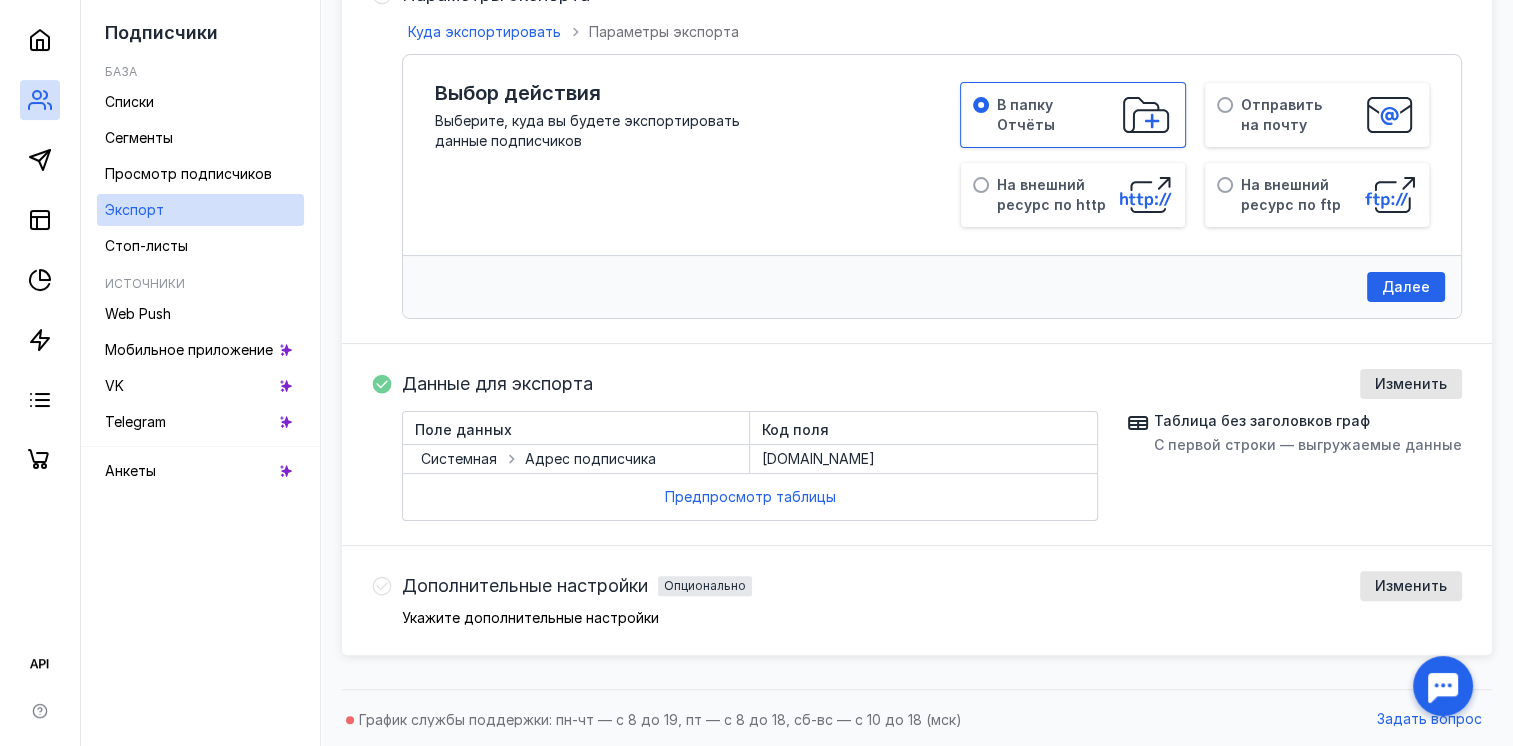 scroll, scrollTop: 0, scrollLeft: 0, axis: both 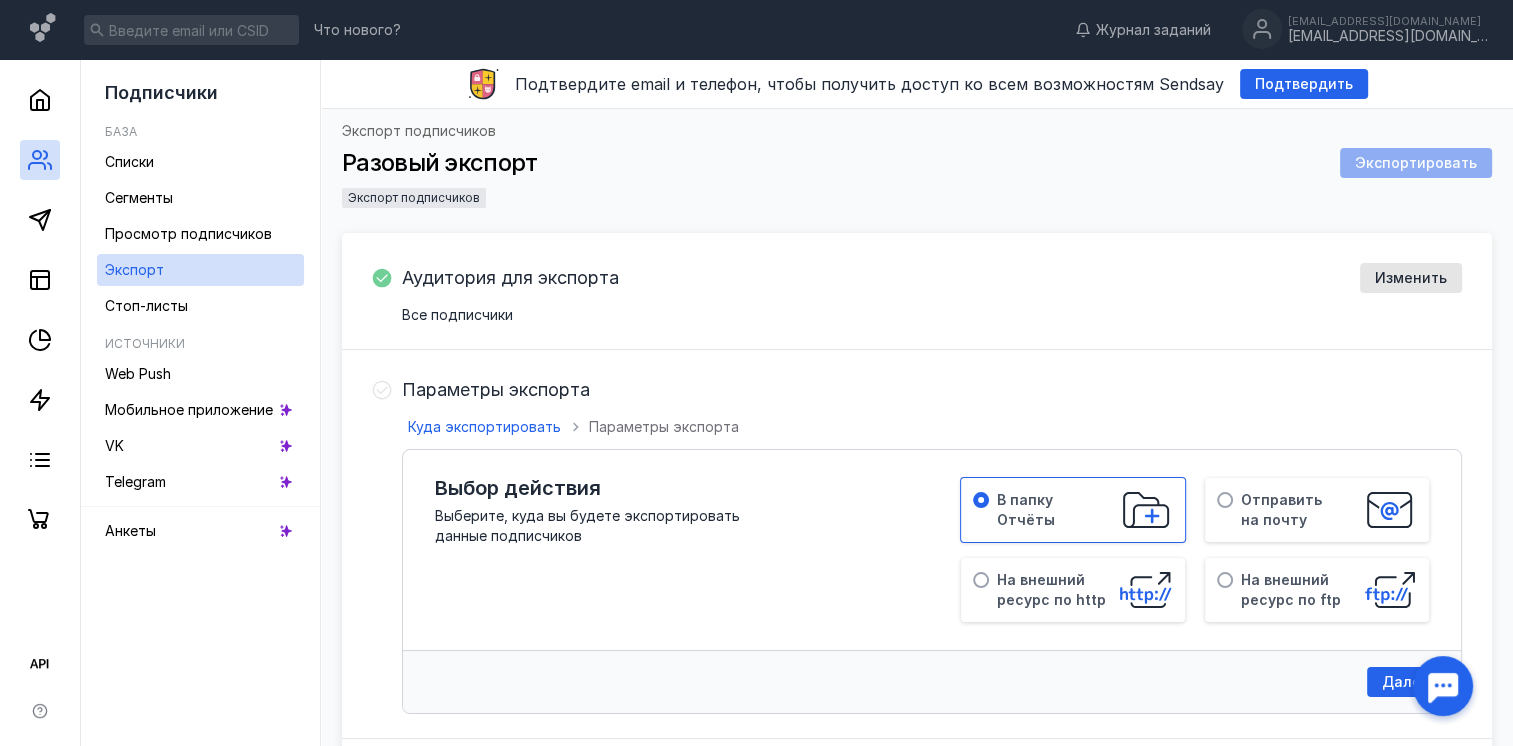 click on "Экспортировать" at bounding box center [1416, 163] 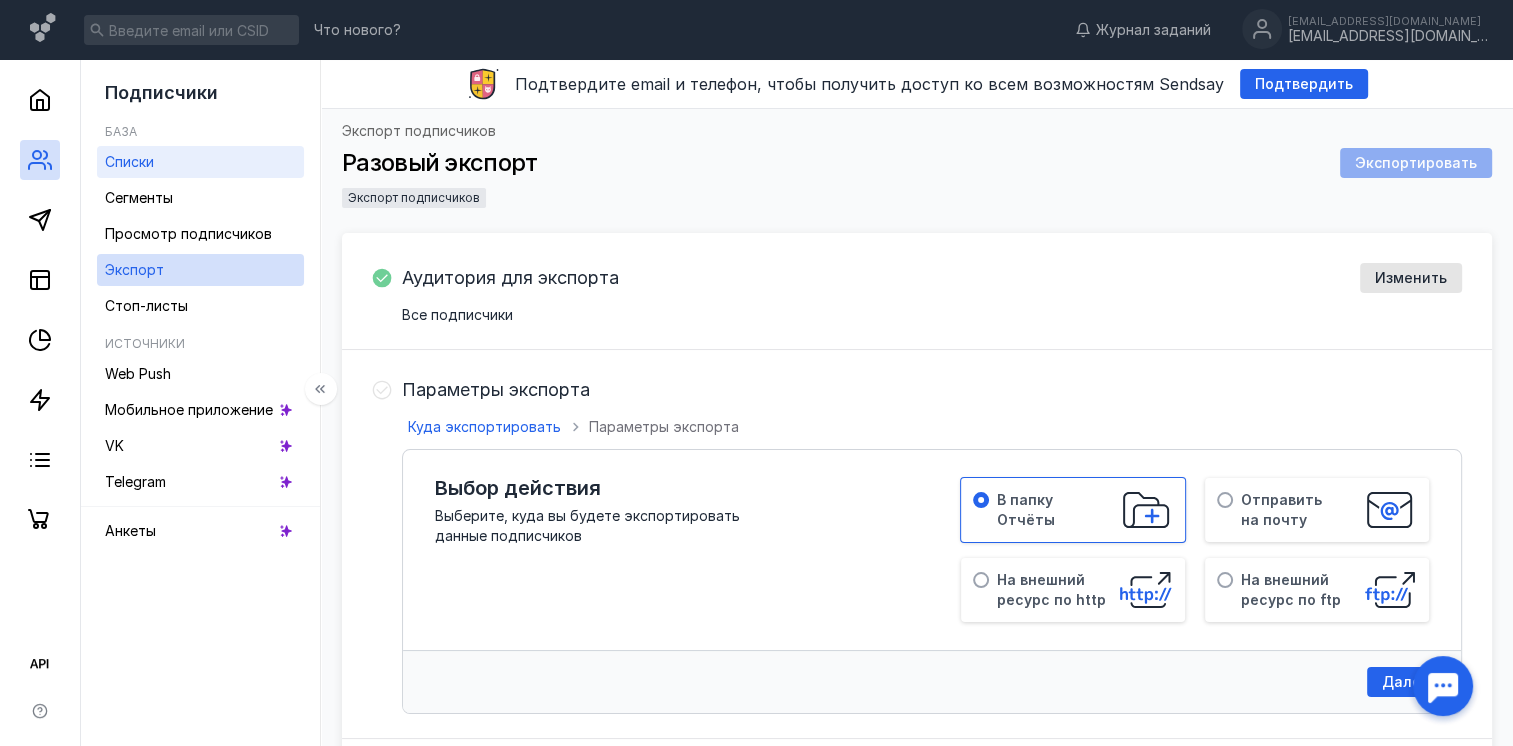 click on "Списки" at bounding box center (129, 161) 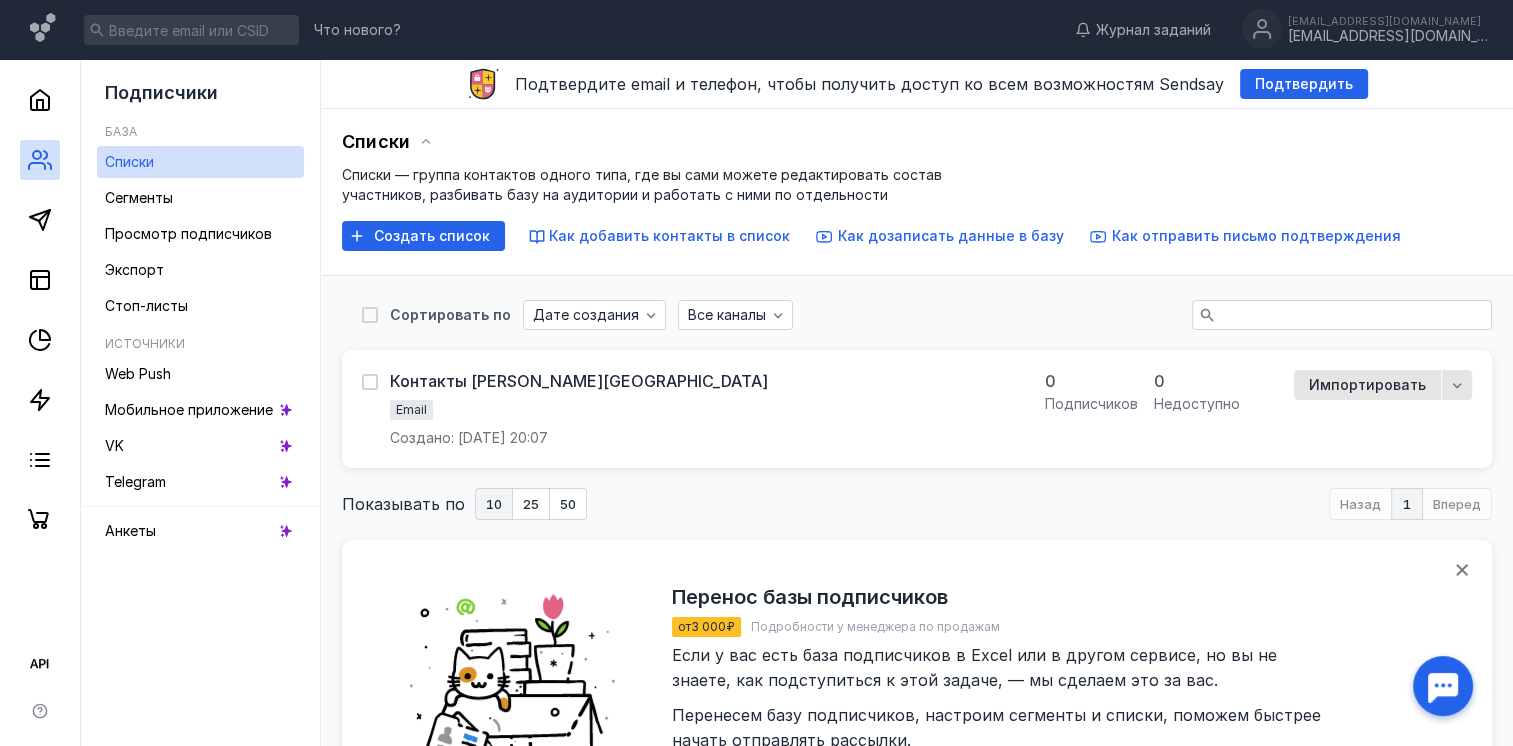 scroll, scrollTop: 100, scrollLeft: 0, axis: vertical 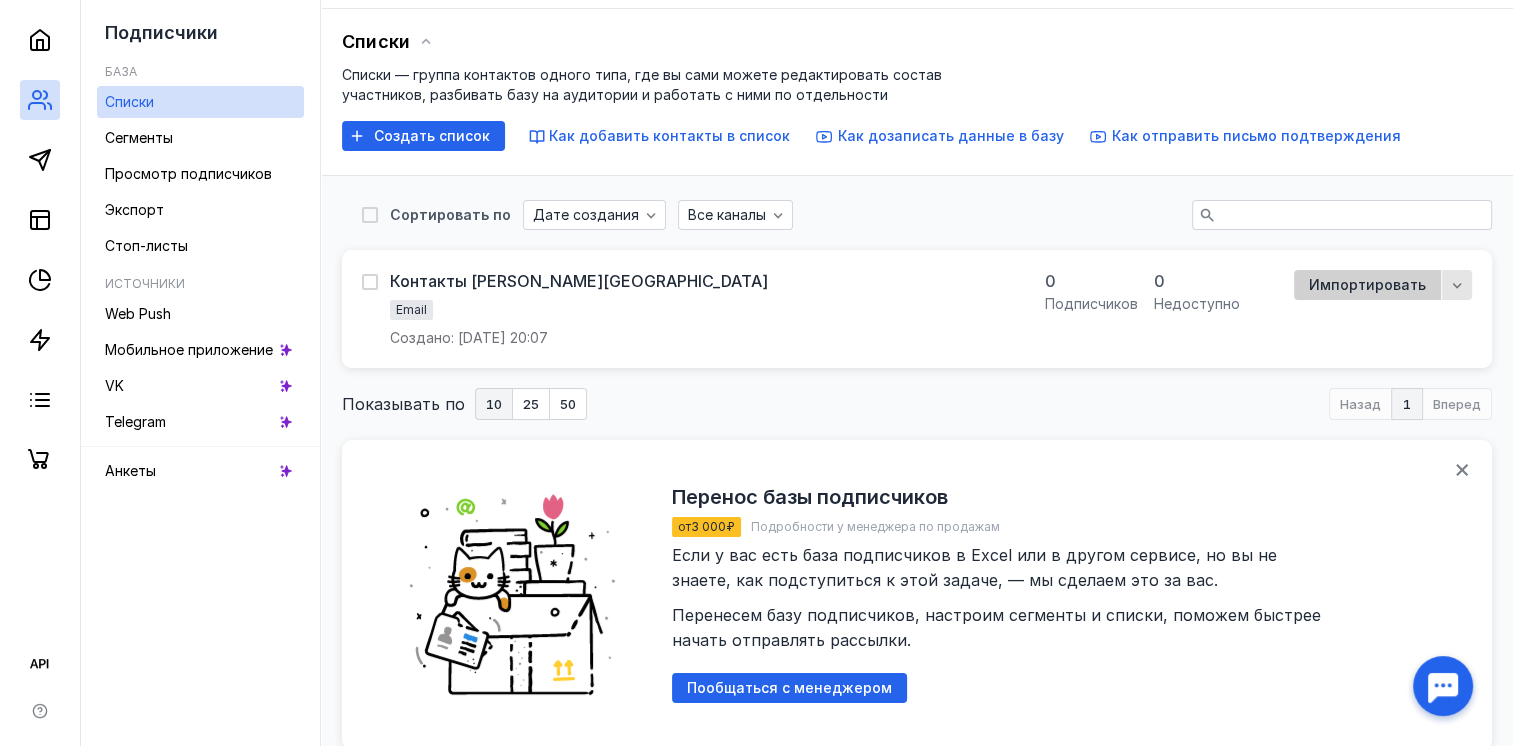 click on "Импортировать" at bounding box center [1367, 285] 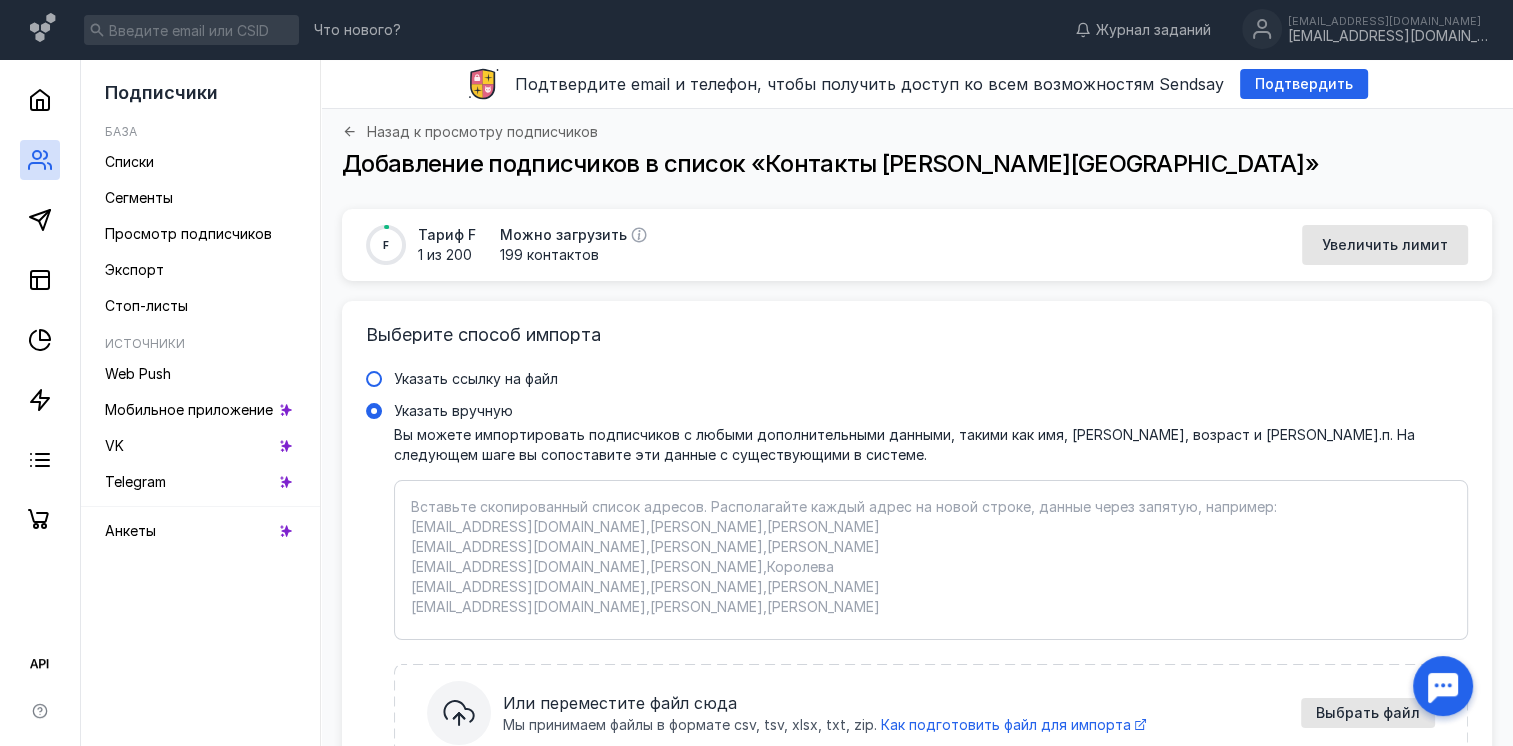 click on "Указать ссылку на файл" at bounding box center [476, 378] 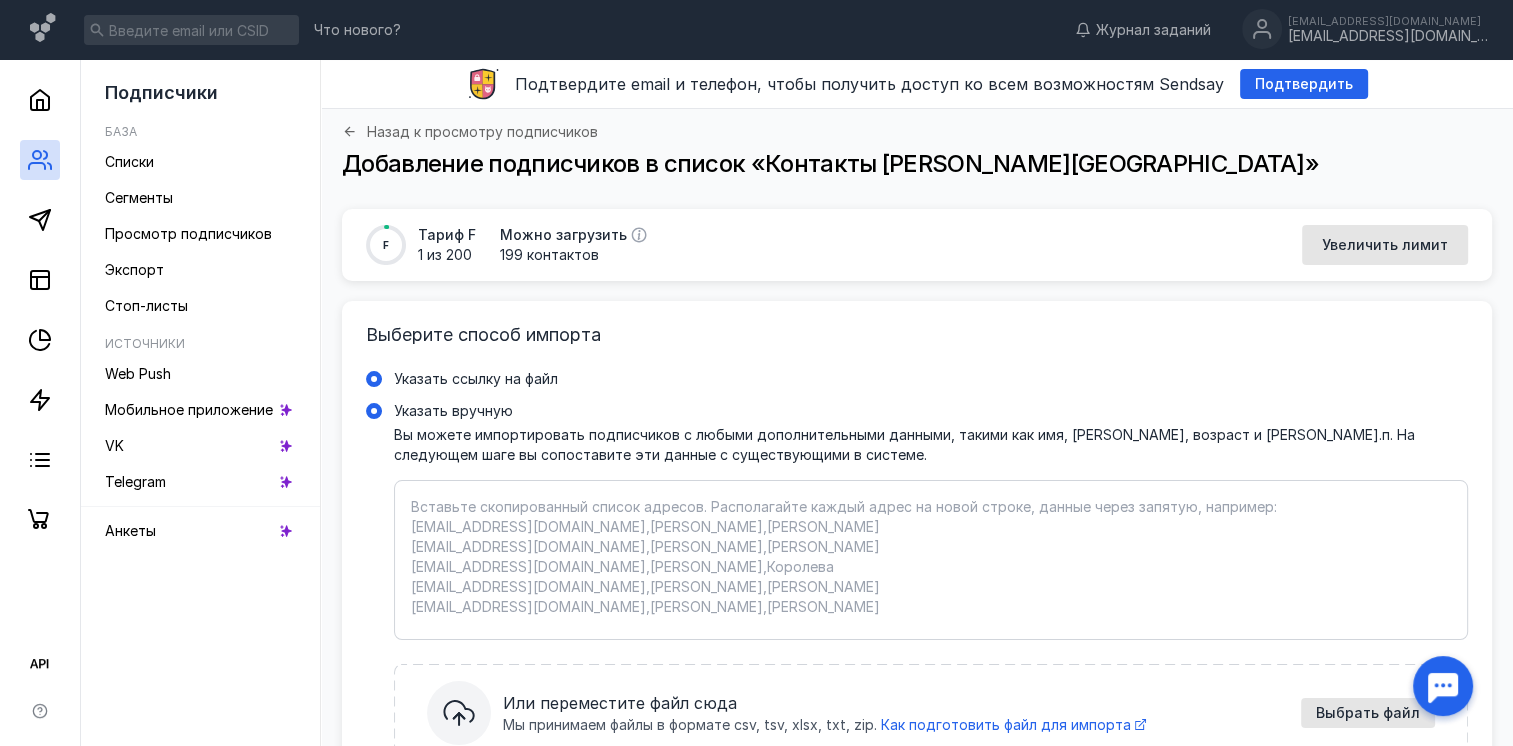 click on "Указать ссылку на файл" at bounding box center (0, 0) 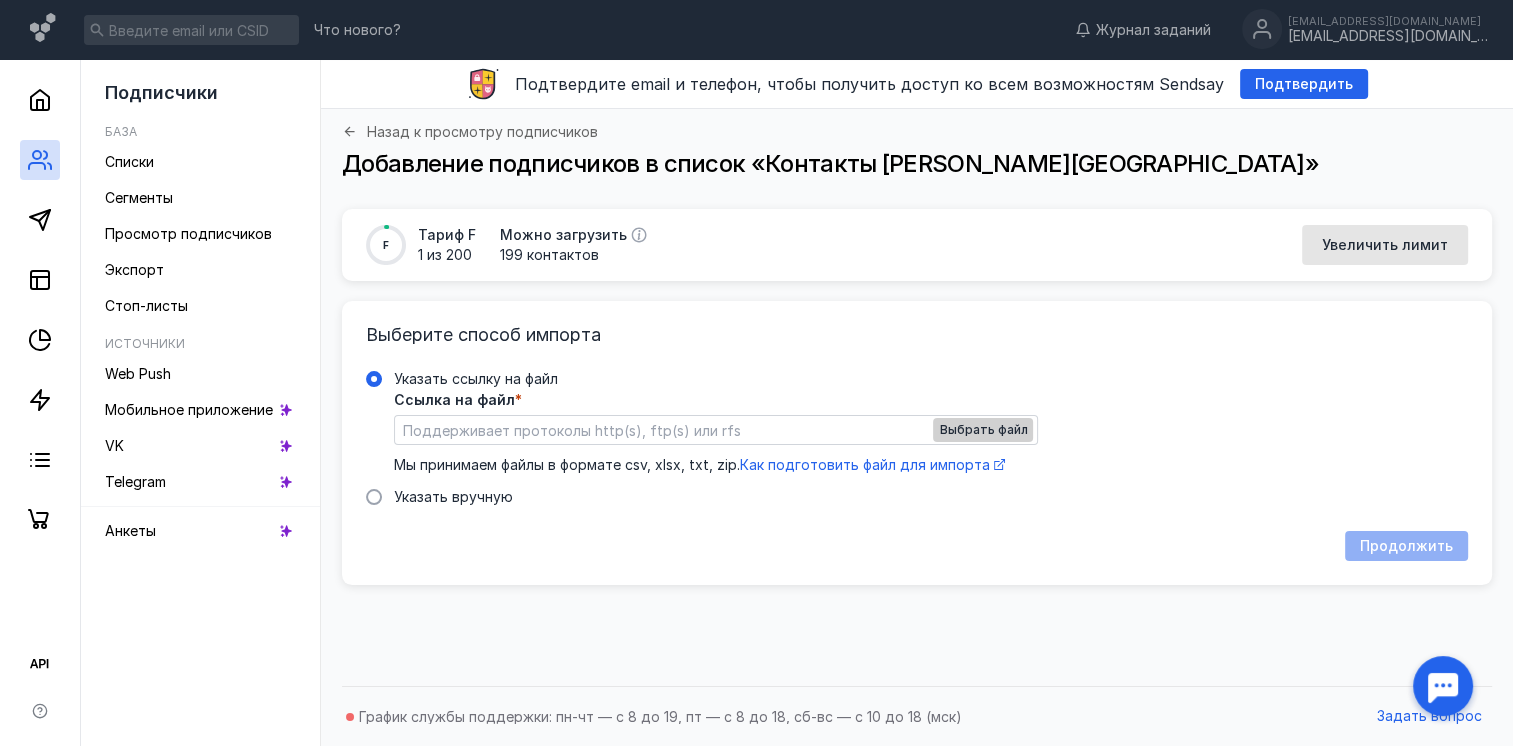 click on "Выбрать файл" at bounding box center (983, 430) 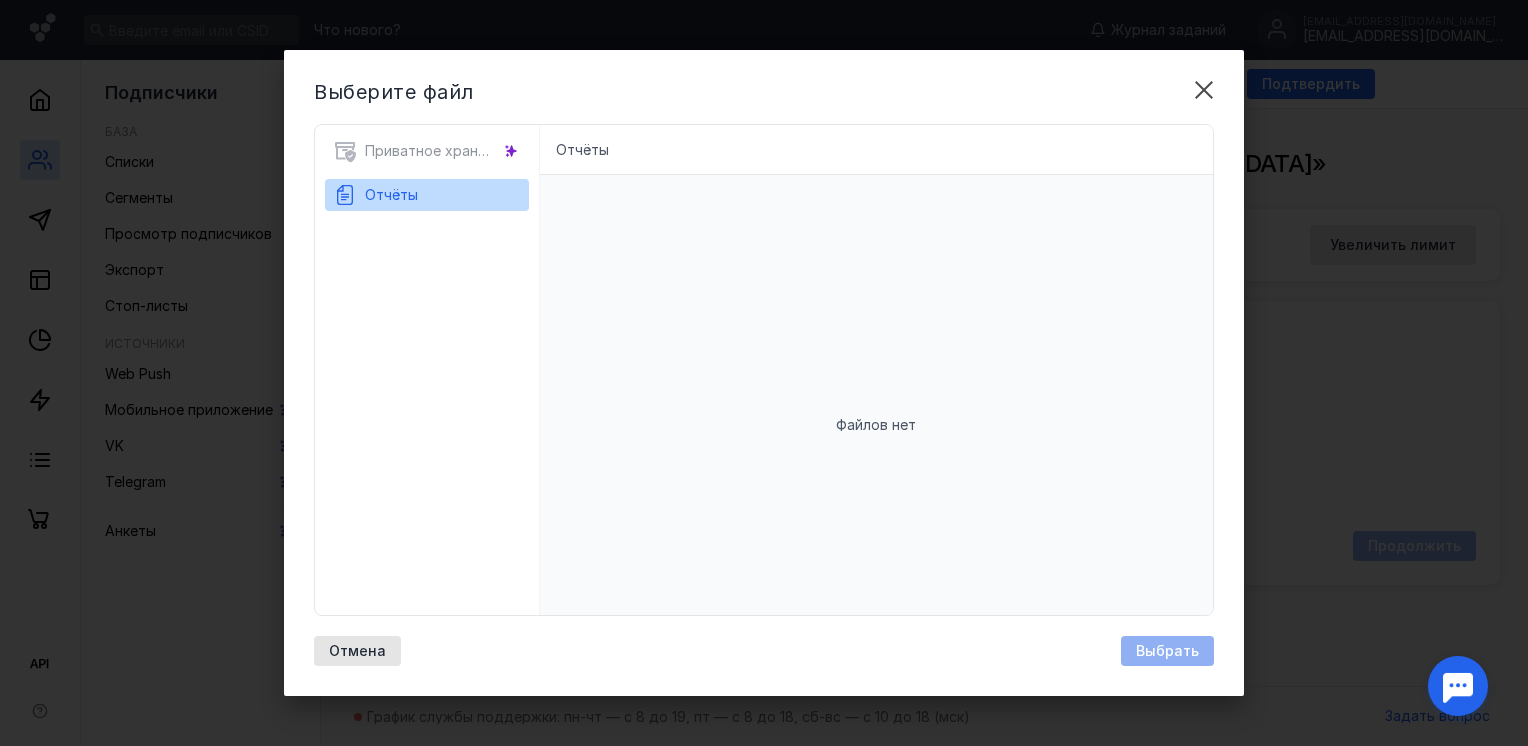 click on "Отчёты" at bounding box center [391, 194] 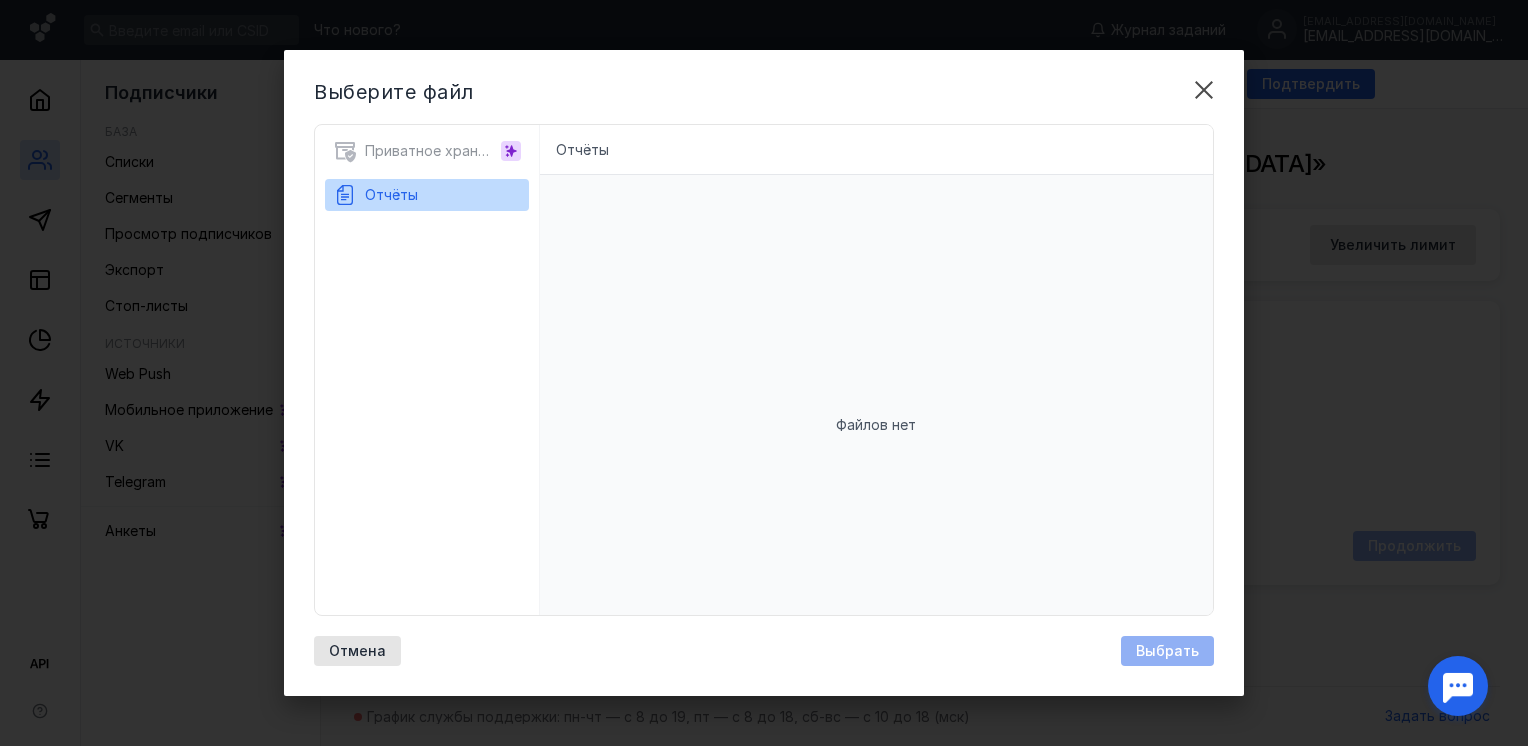 drag, startPoint x: 342, startPoint y: 146, endPoint x: 506, endPoint y: 143, distance: 164.02744 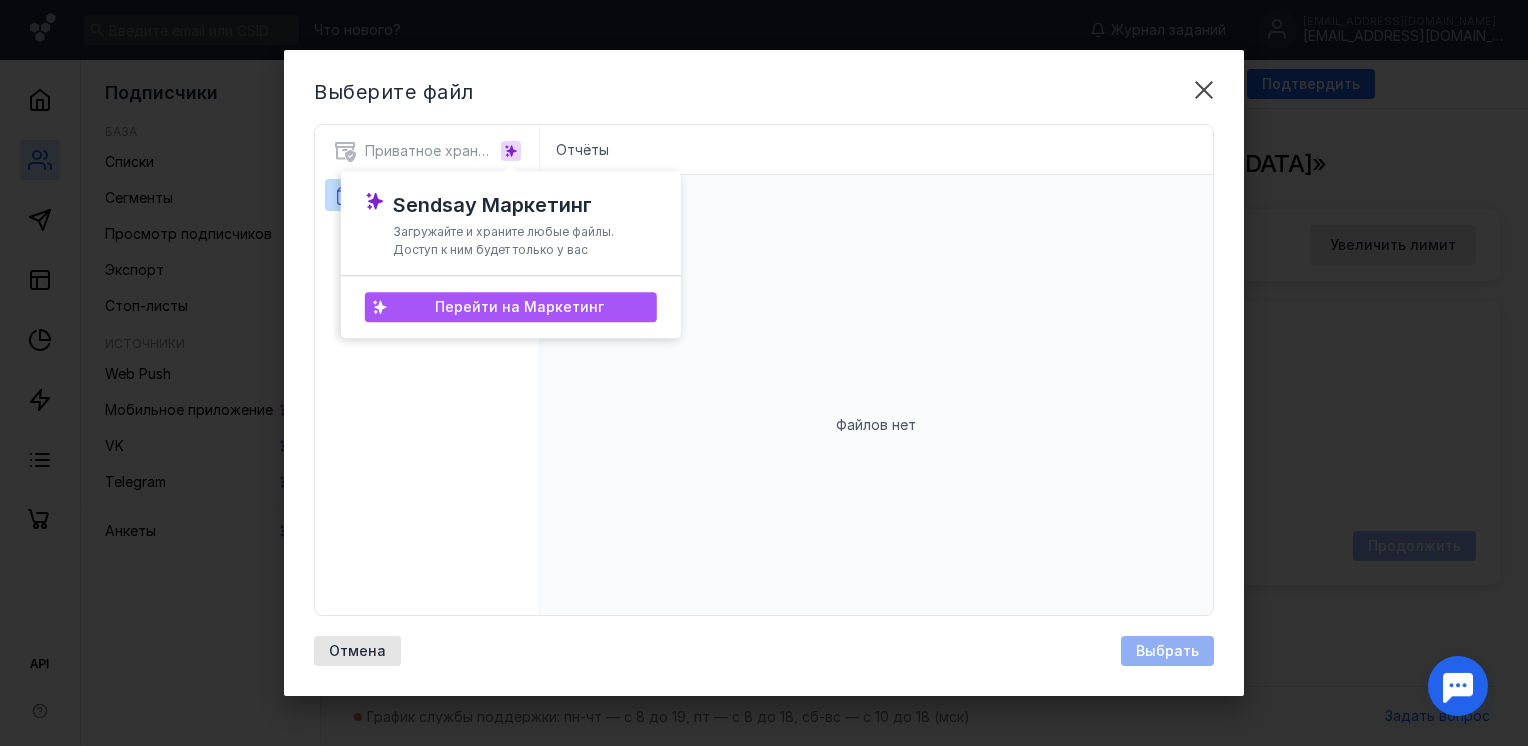 click on "Перейти на Маркетинг" at bounding box center (519, 307) 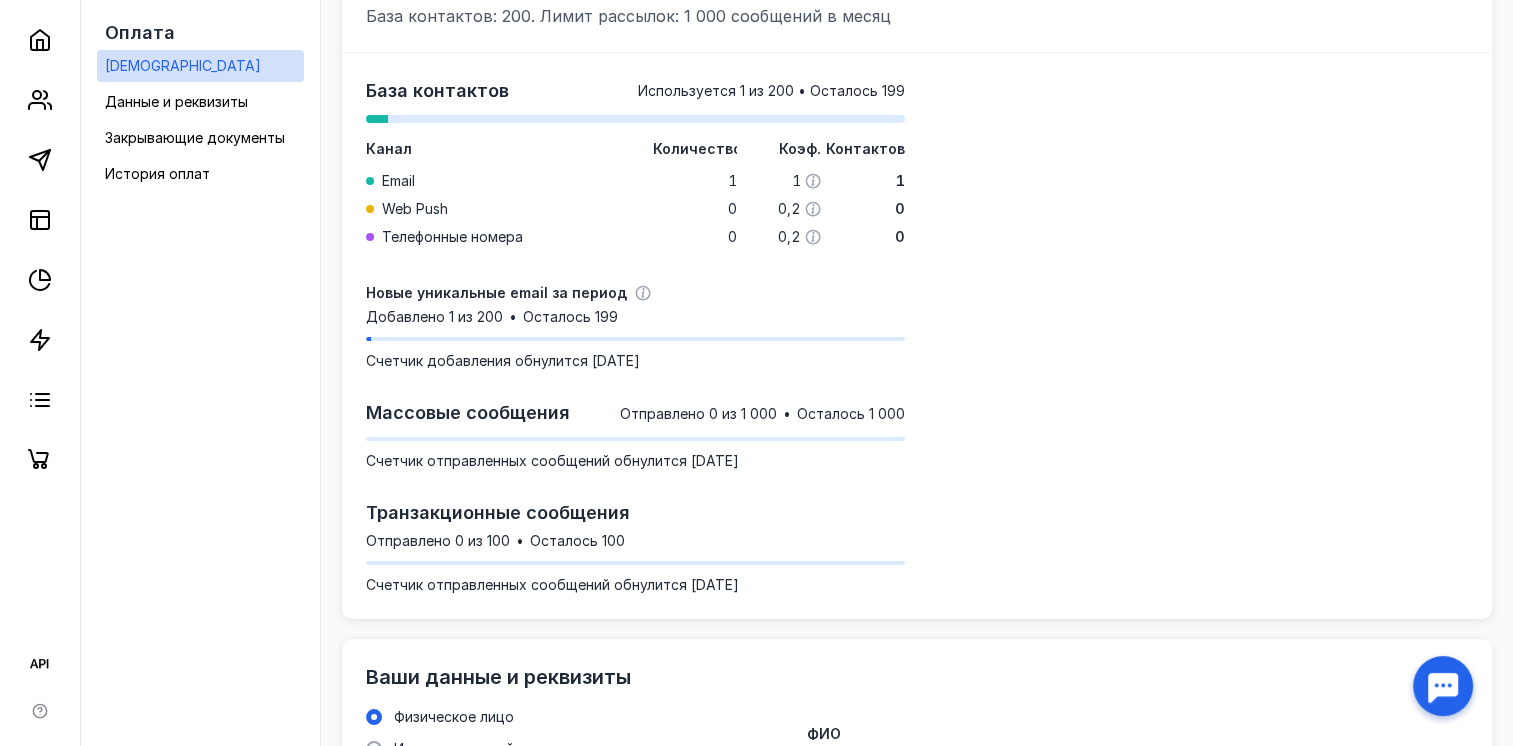 scroll, scrollTop: 0, scrollLeft: 0, axis: both 